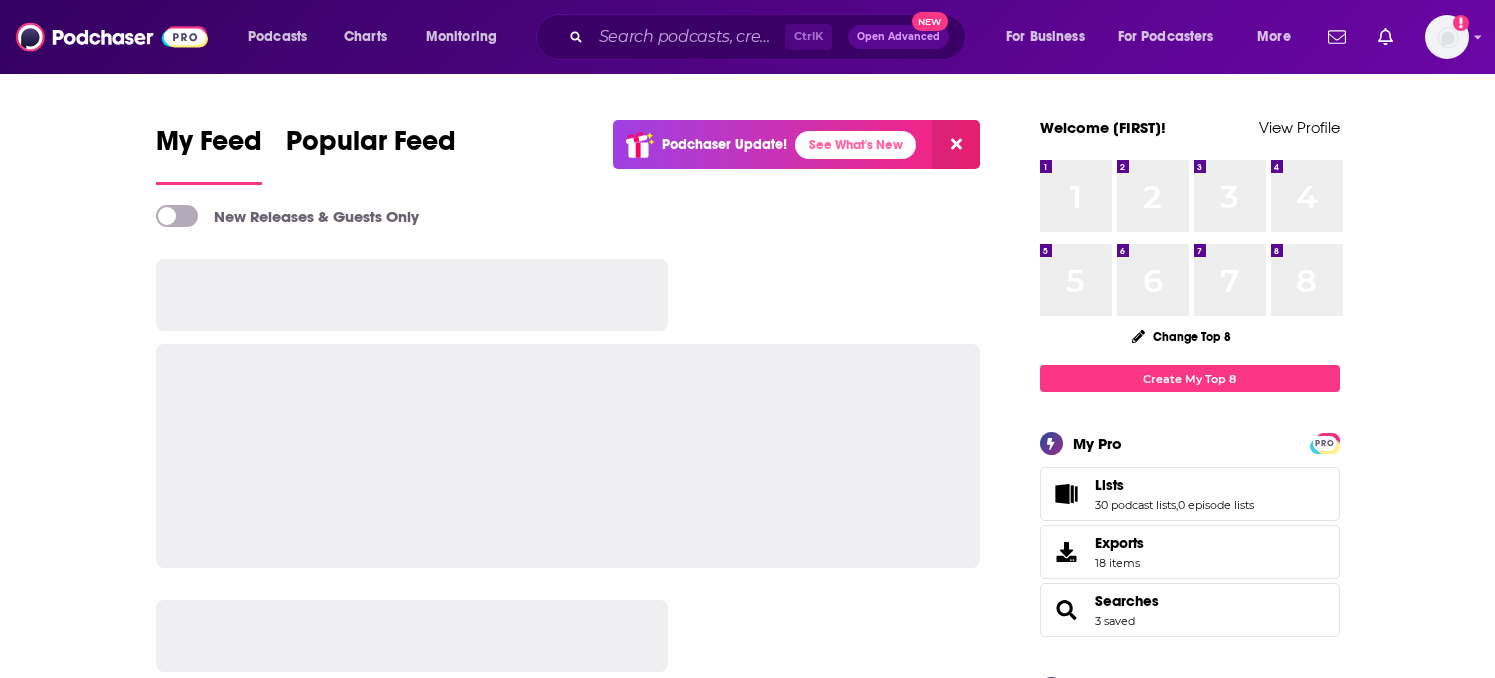scroll, scrollTop: 0, scrollLeft: 0, axis: both 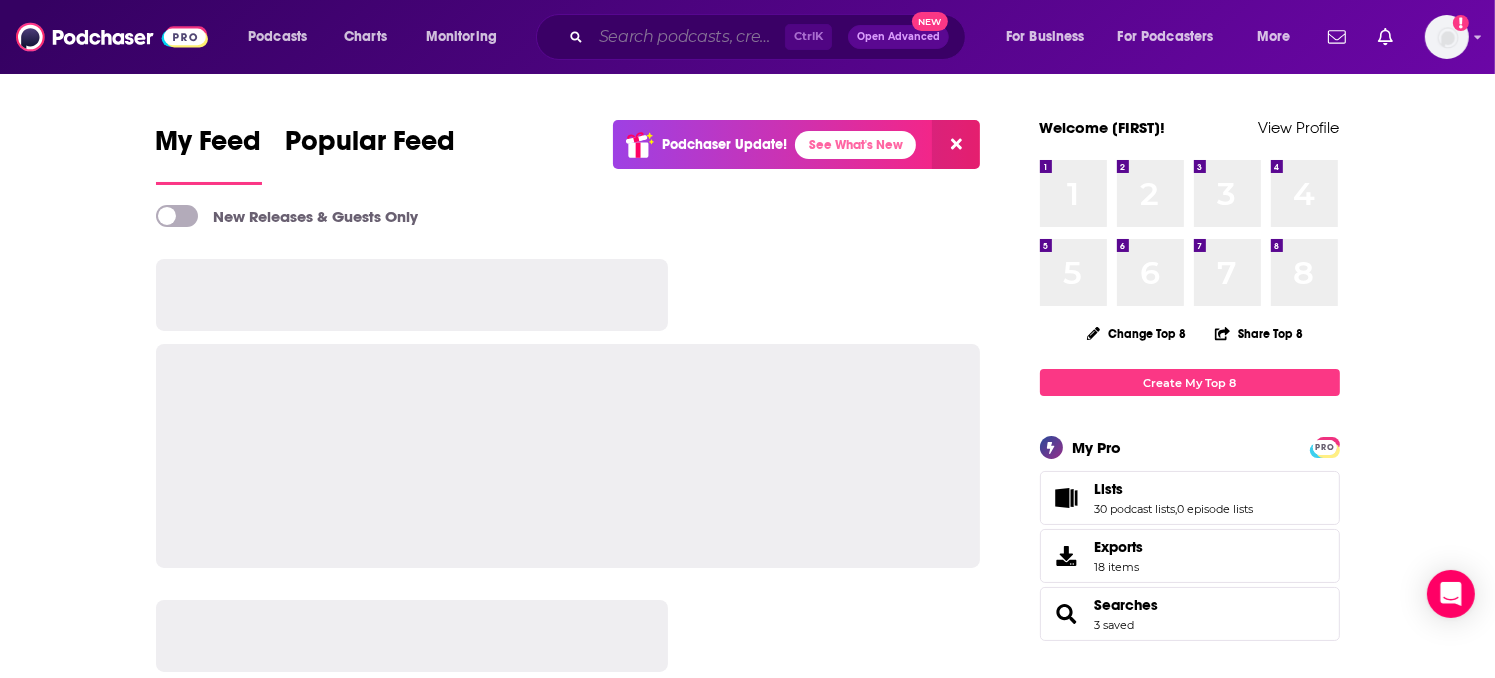 click at bounding box center (688, 37) 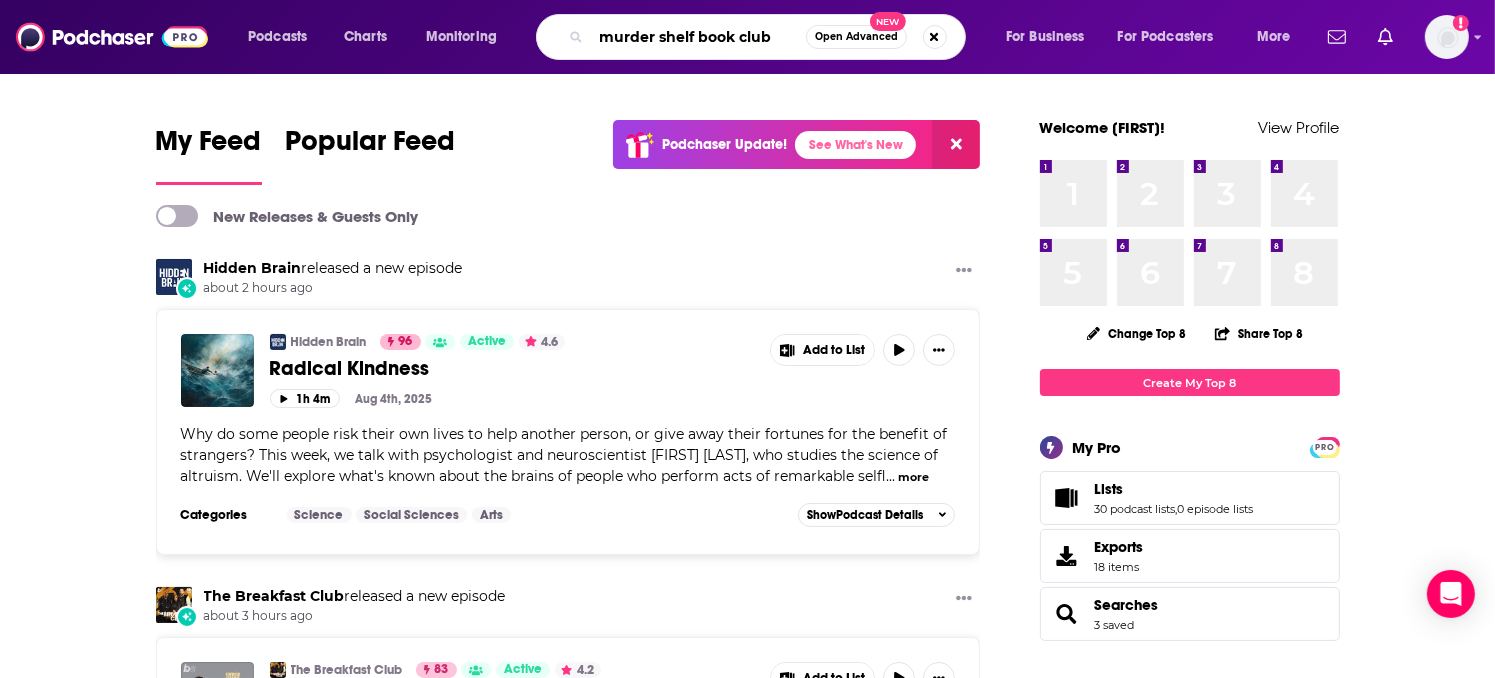 type on "murder shelf book club" 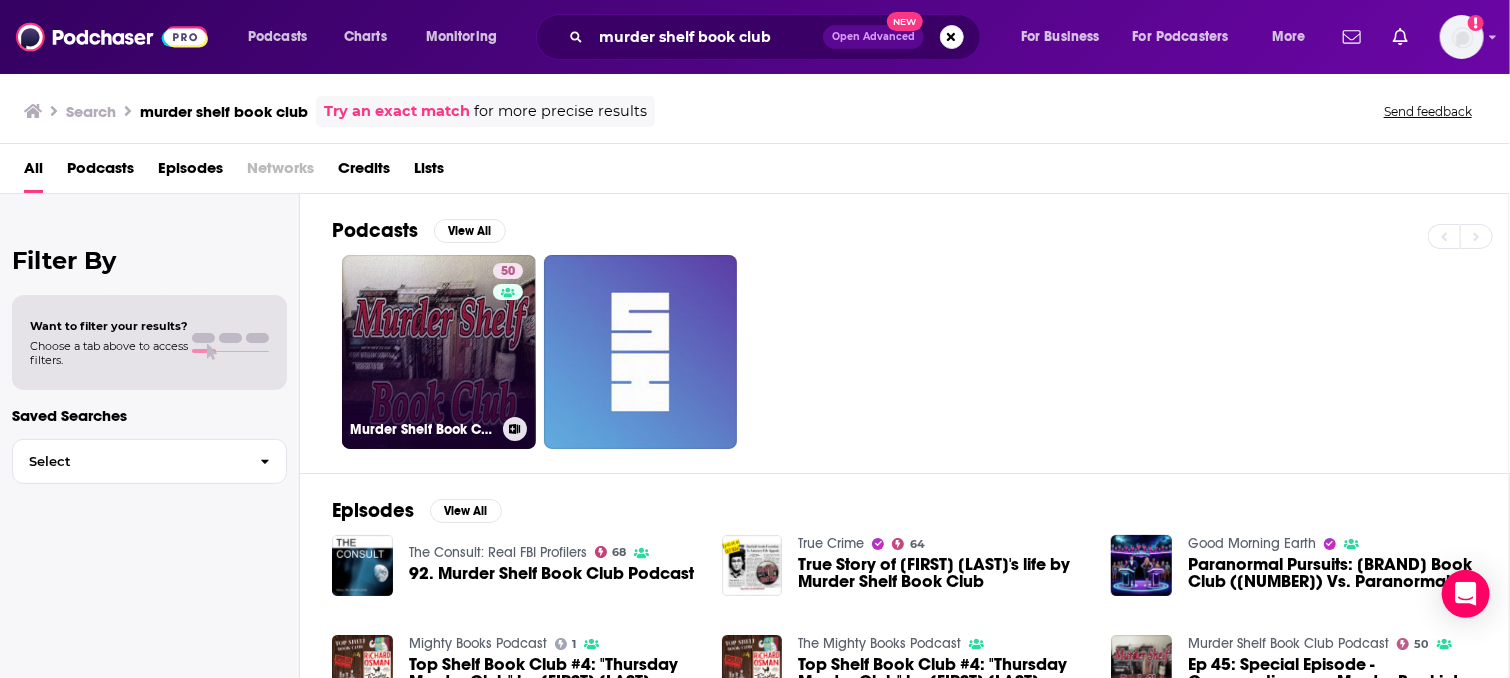 click on "50 Murder Shelf Book Club Podcast" at bounding box center (439, 352) 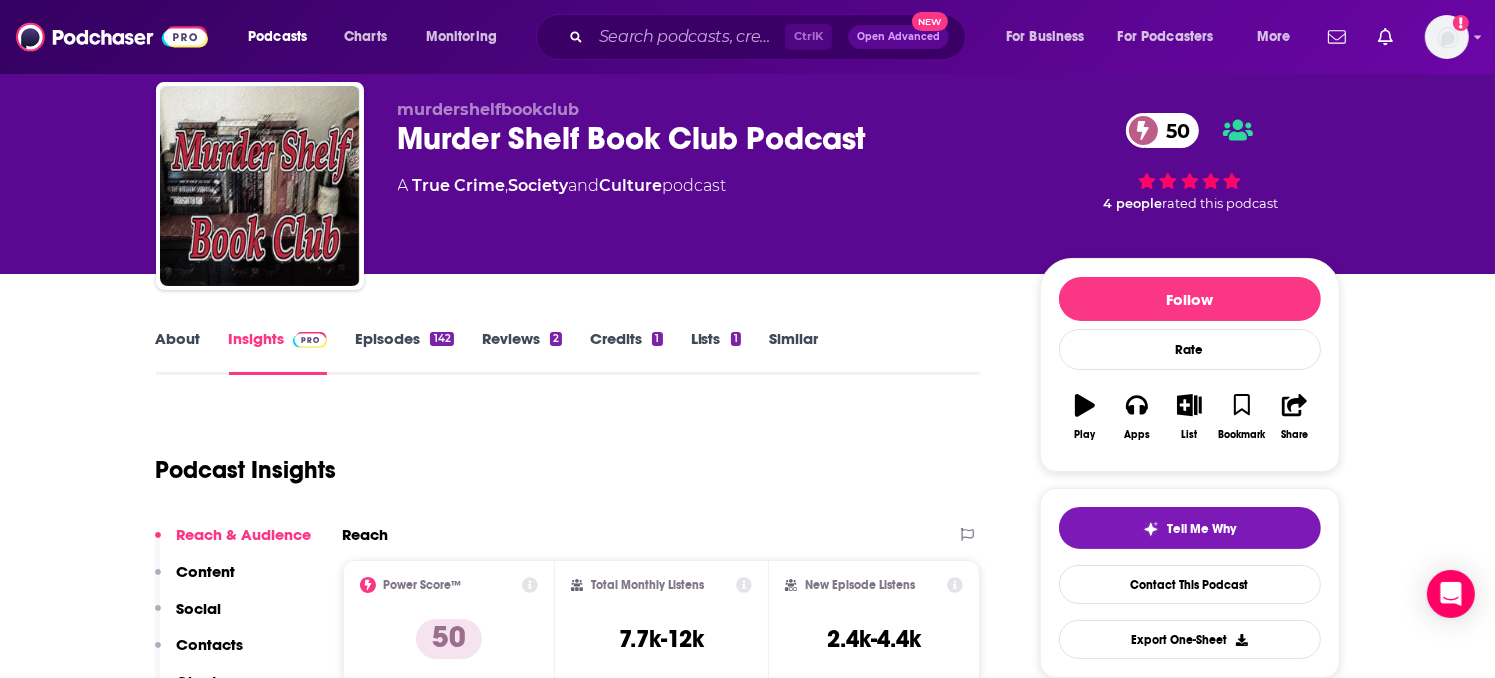 scroll, scrollTop: 100, scrollLeft: 0, axis: vertical 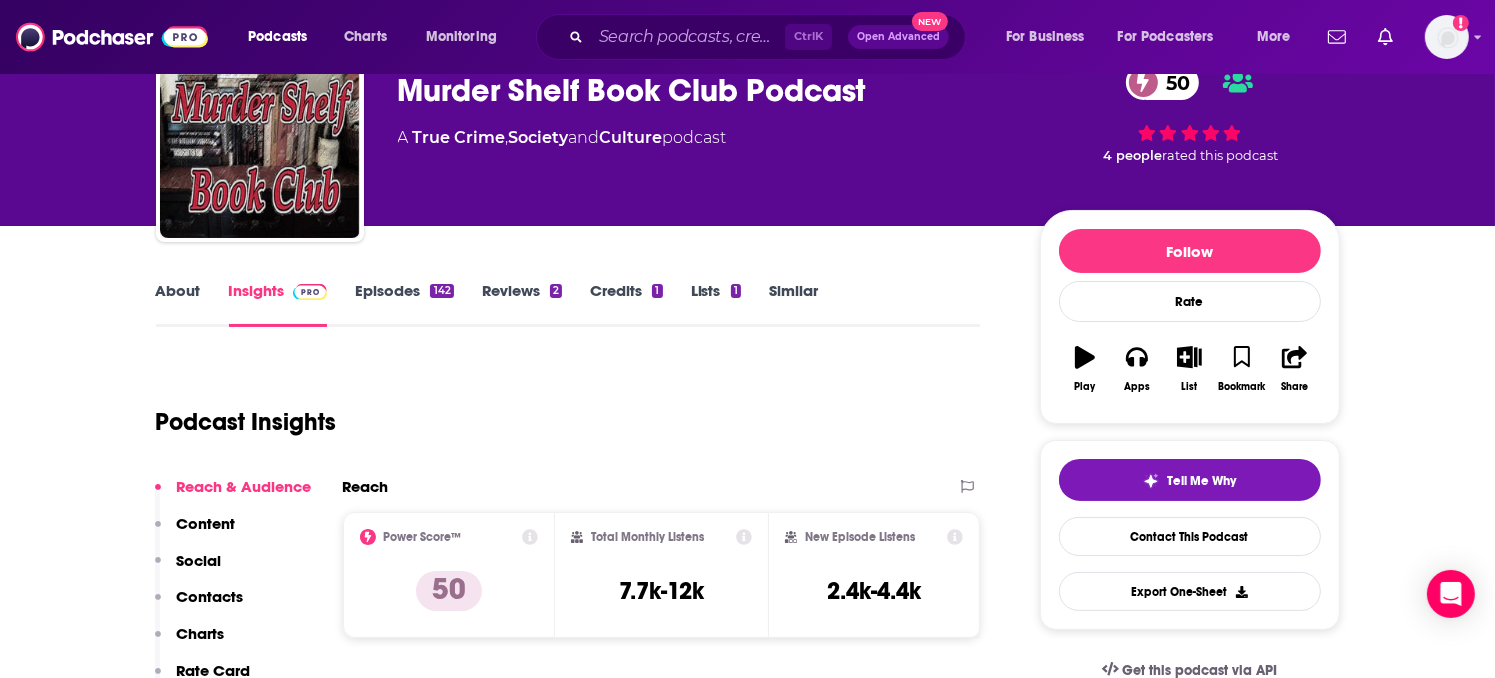 click on "About" at bounding box center (178, 304) 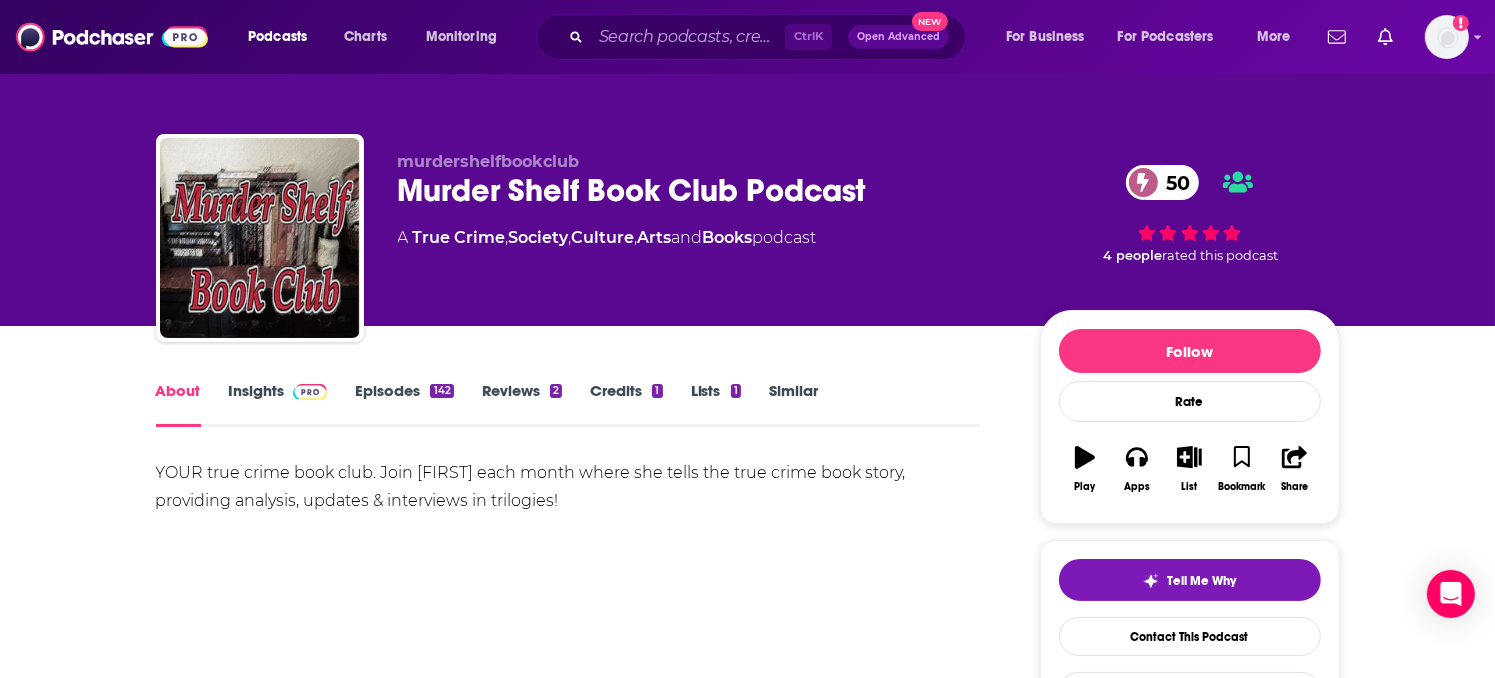 click on "Insights" at bounding box center (278, 404) 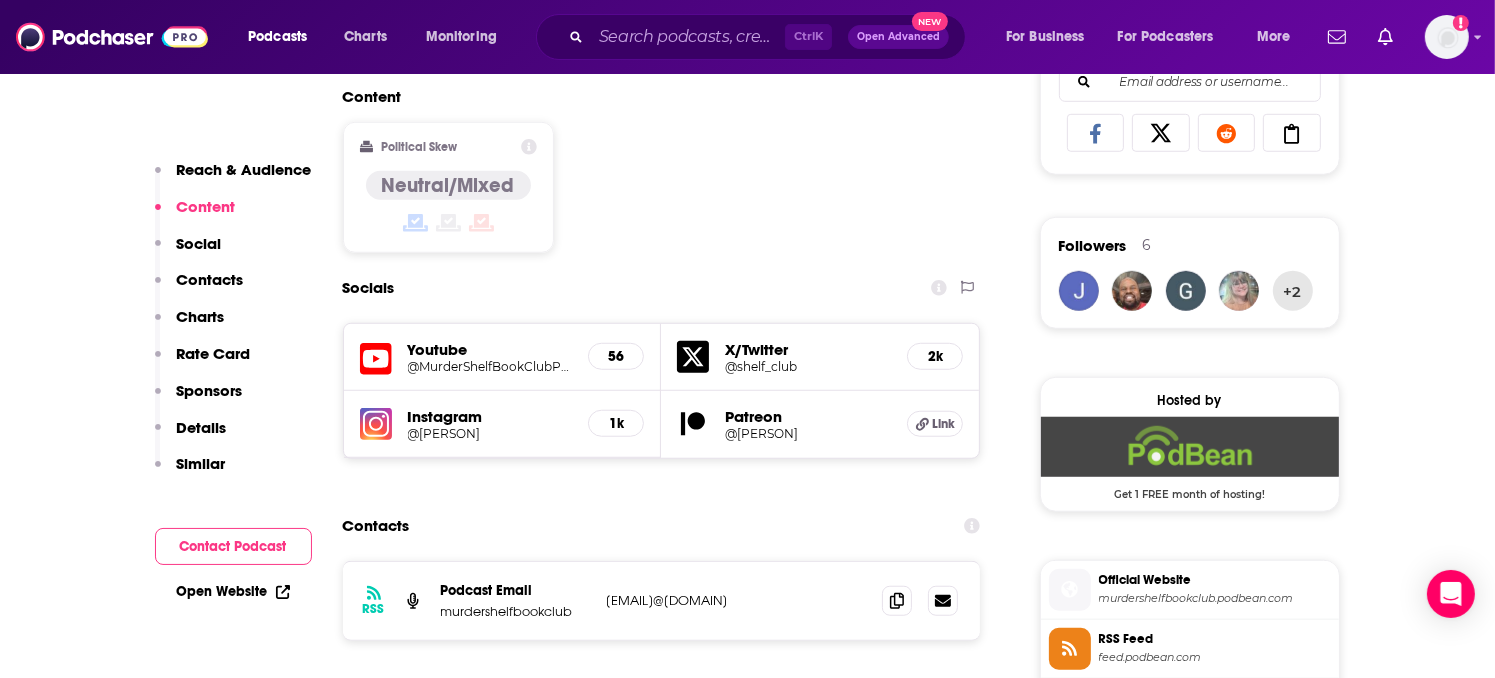 scroll, scrollTop: 1500, scrollLeft: 0, axis: vertical 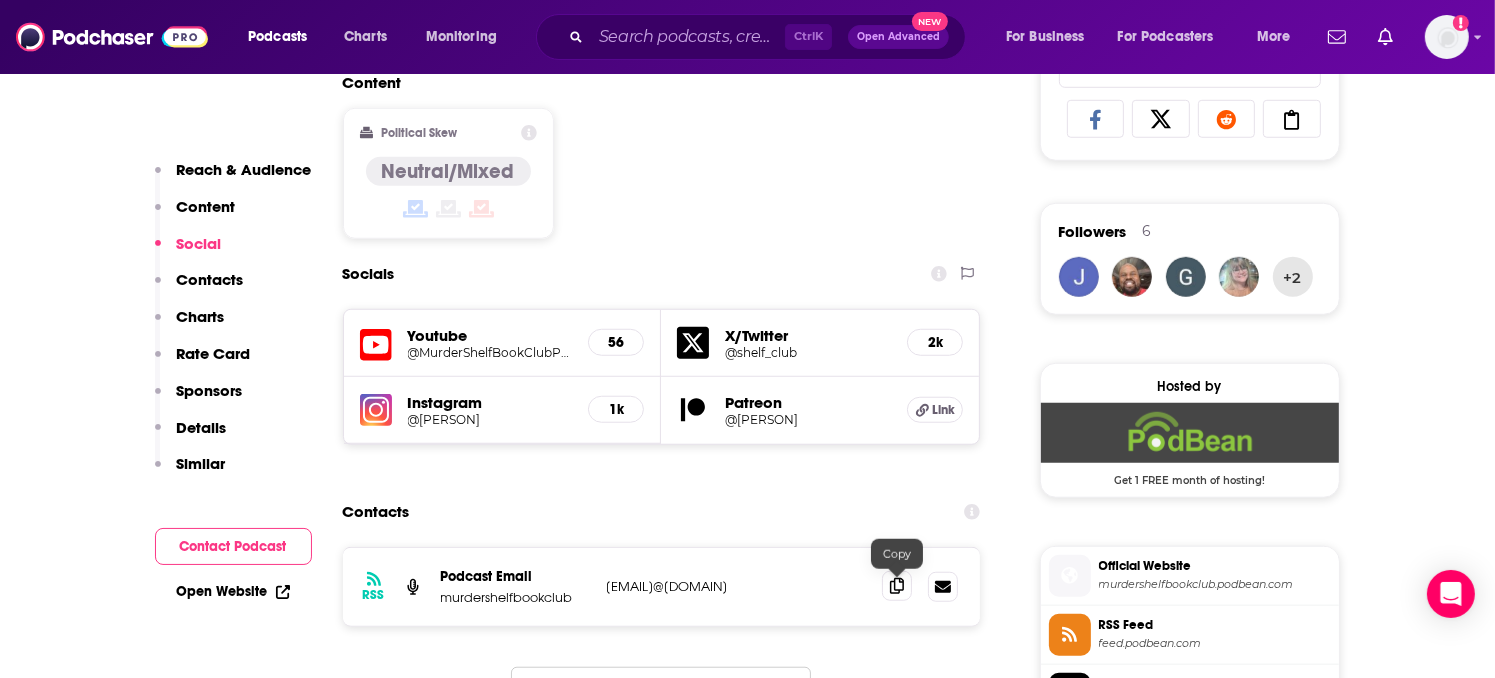 click 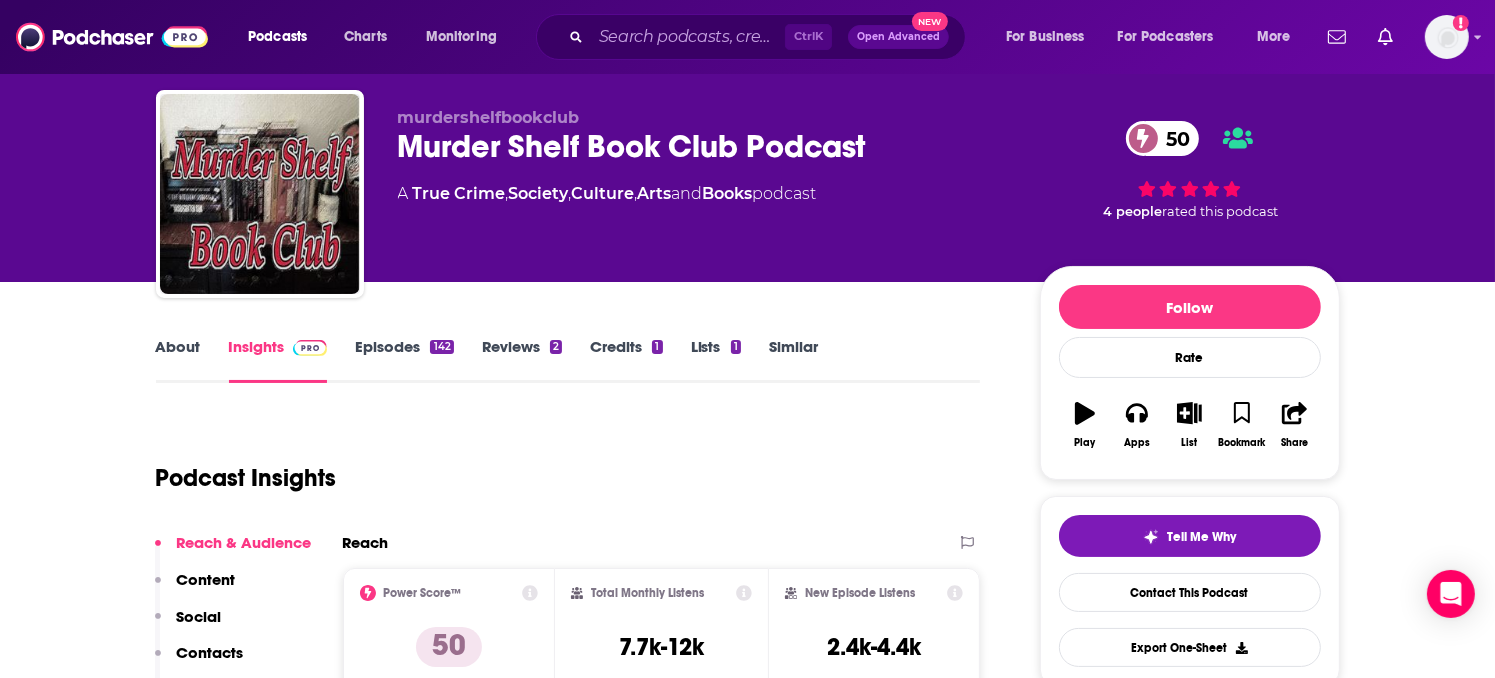 scroll, scrollTop: 0, scrollLeft: 0, axis: both 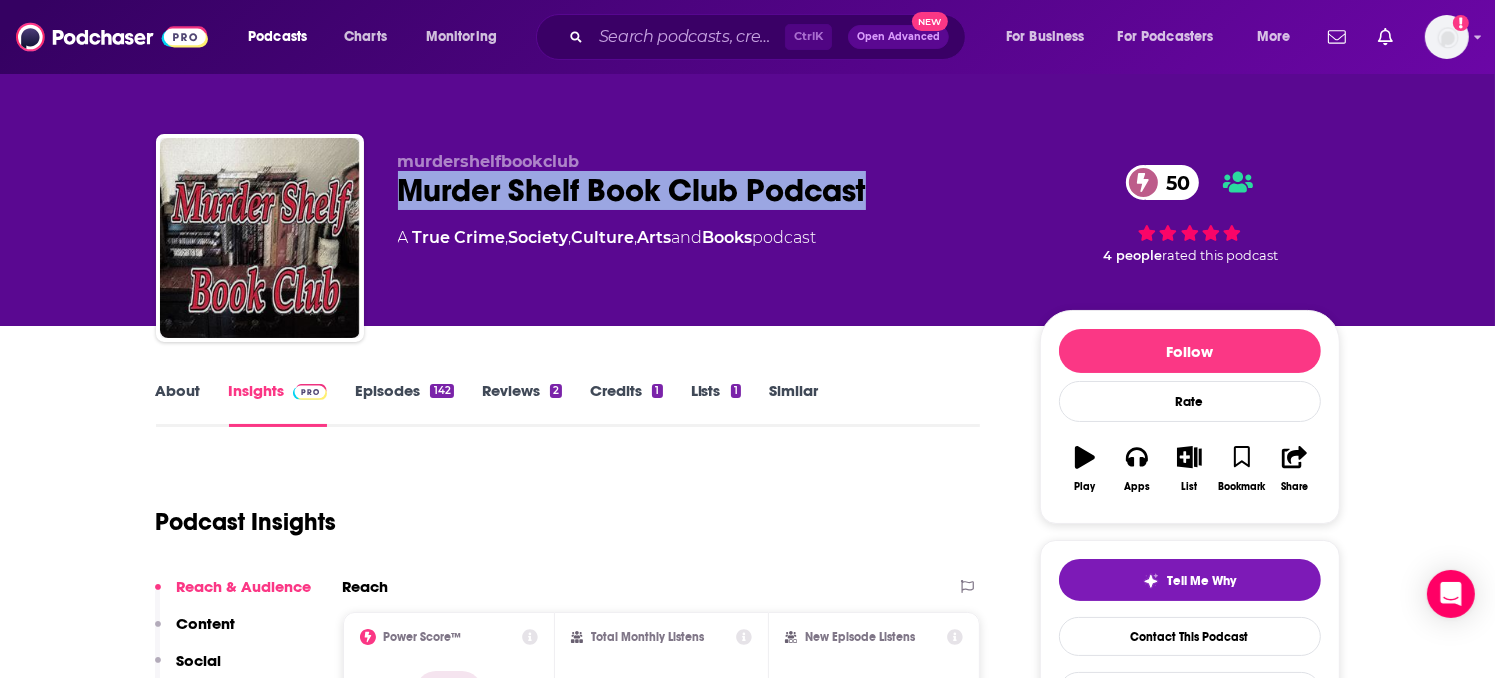drag, startPoint x: 402, startPoint y: 187, endPoint x: 868, endPoint y: 189, distance: 466.0043 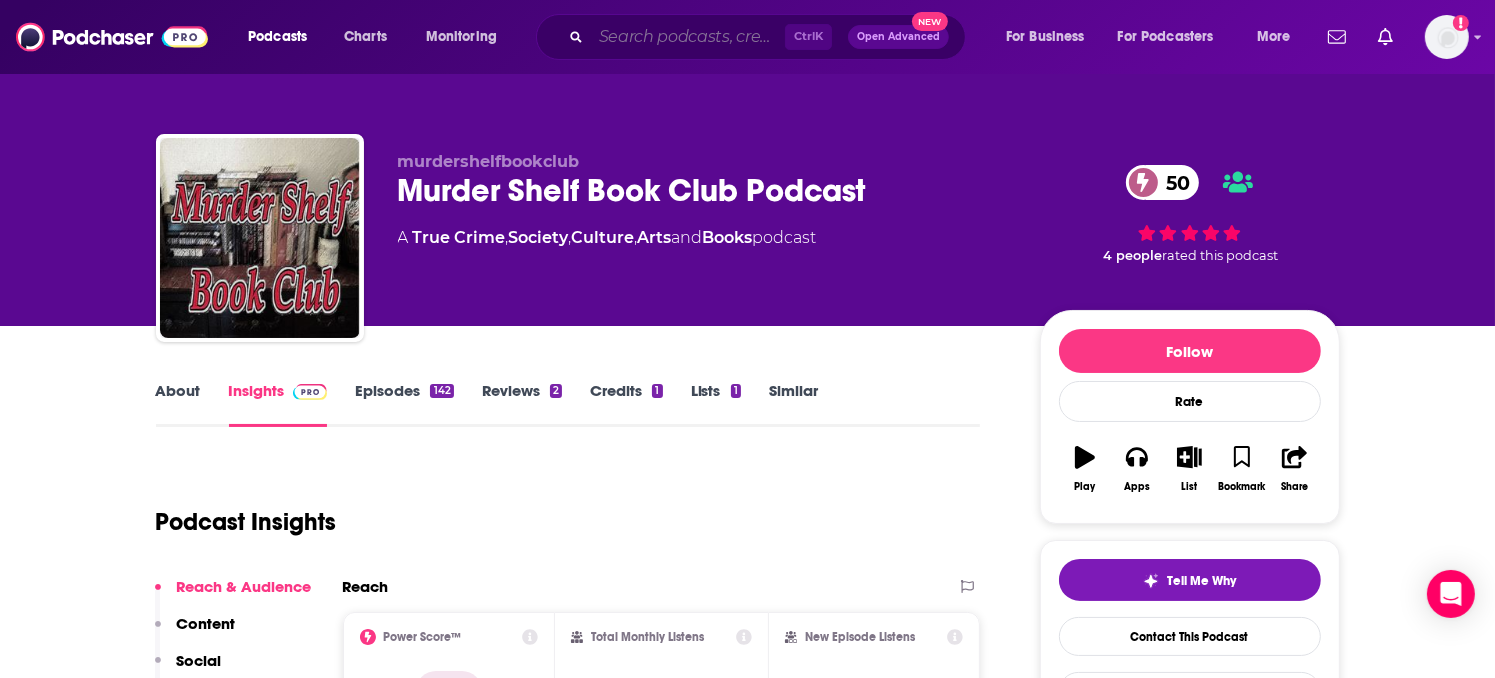 click at bounding box center [688, 37] 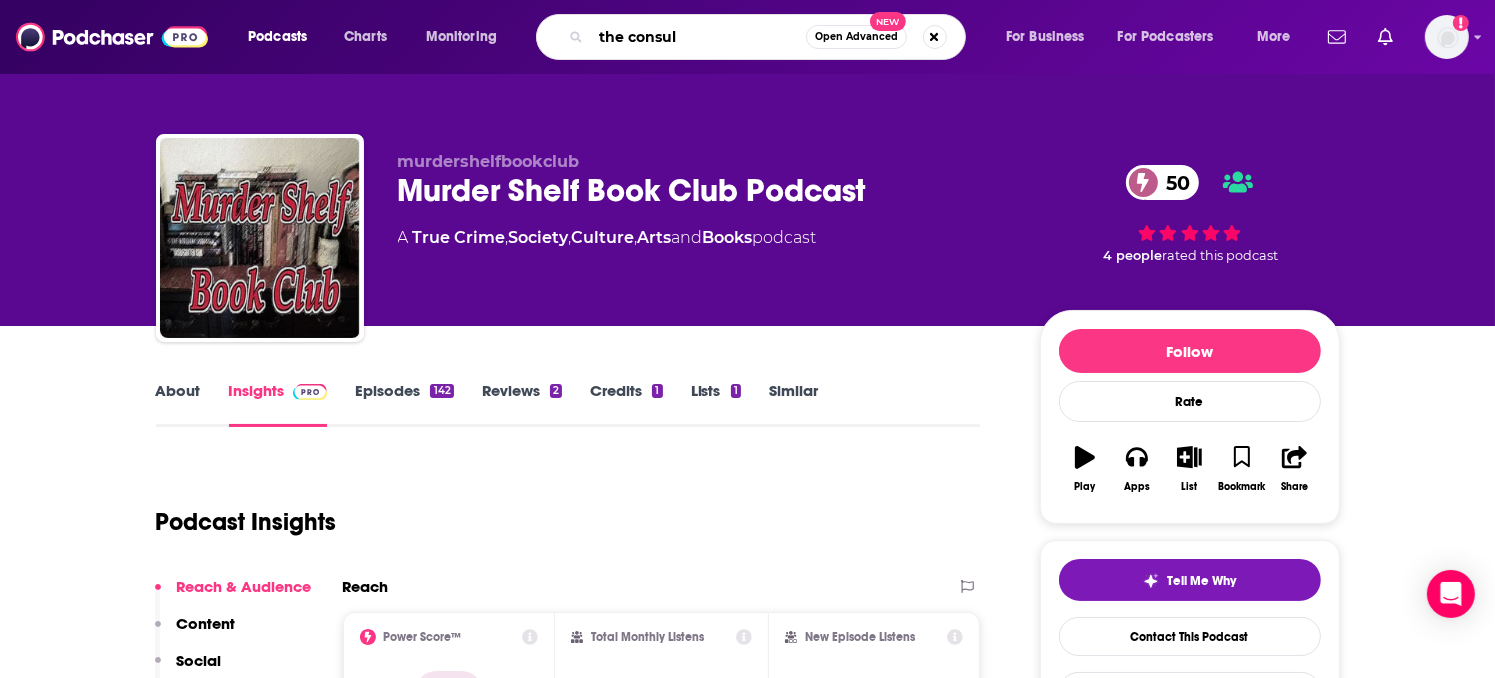 type on "the consult" 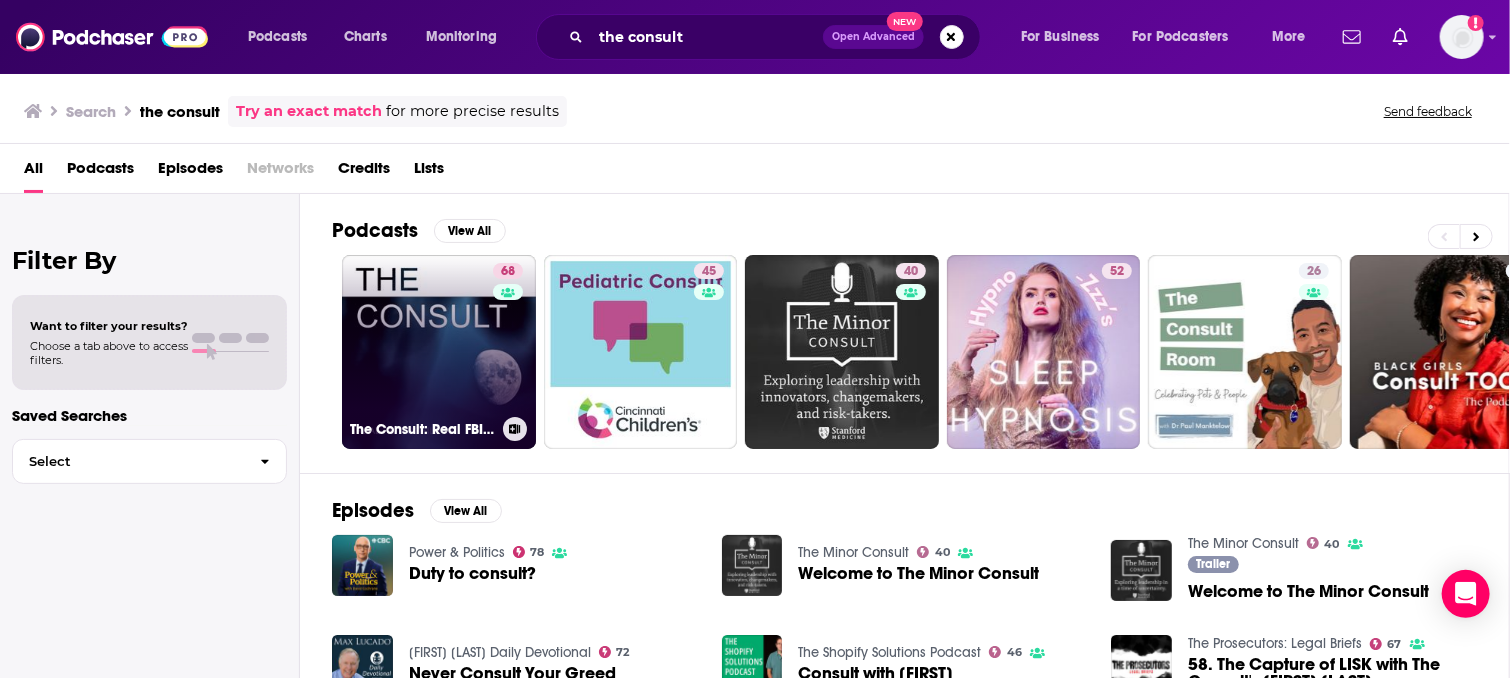 click on "68 The Consult: Real FBI Profilers" at bounding box center (439, 352) 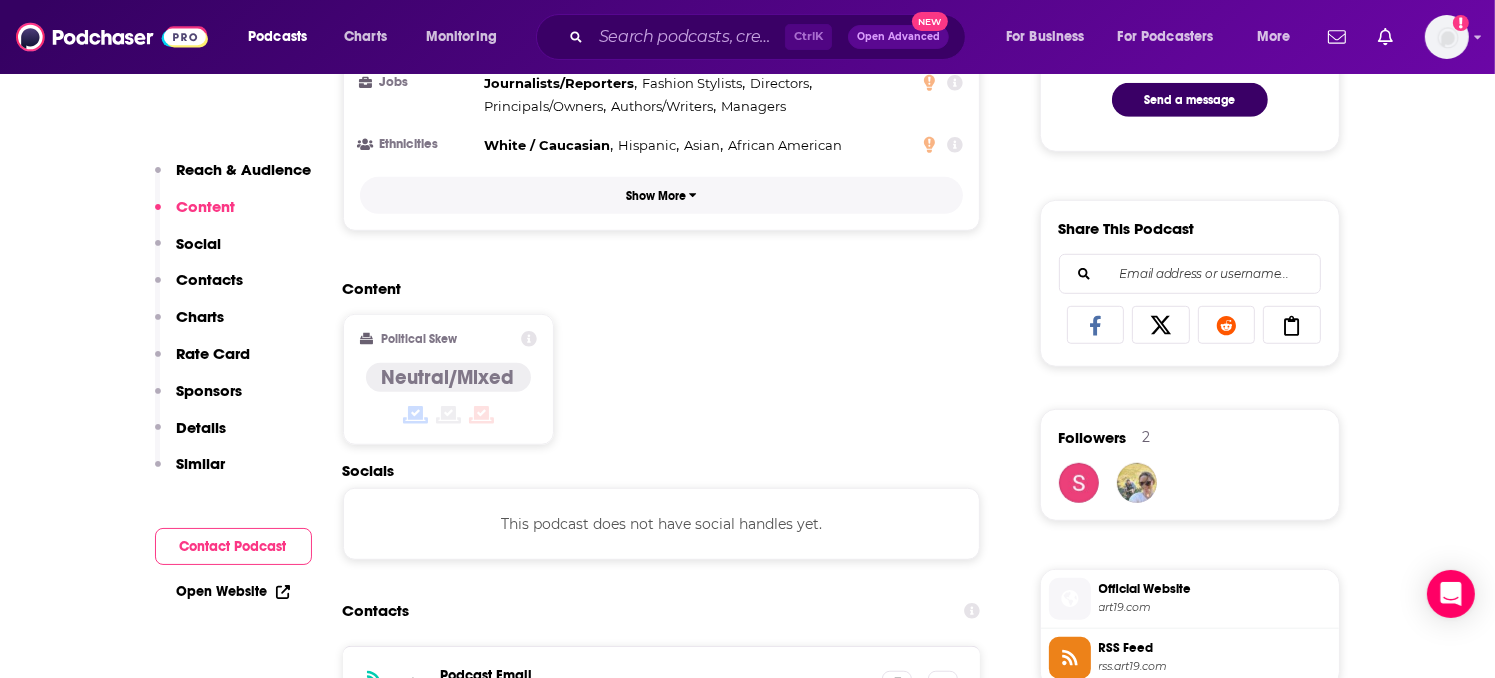 scroll, scrollTop: 1500, scrollLeft: 0, axis: vertical 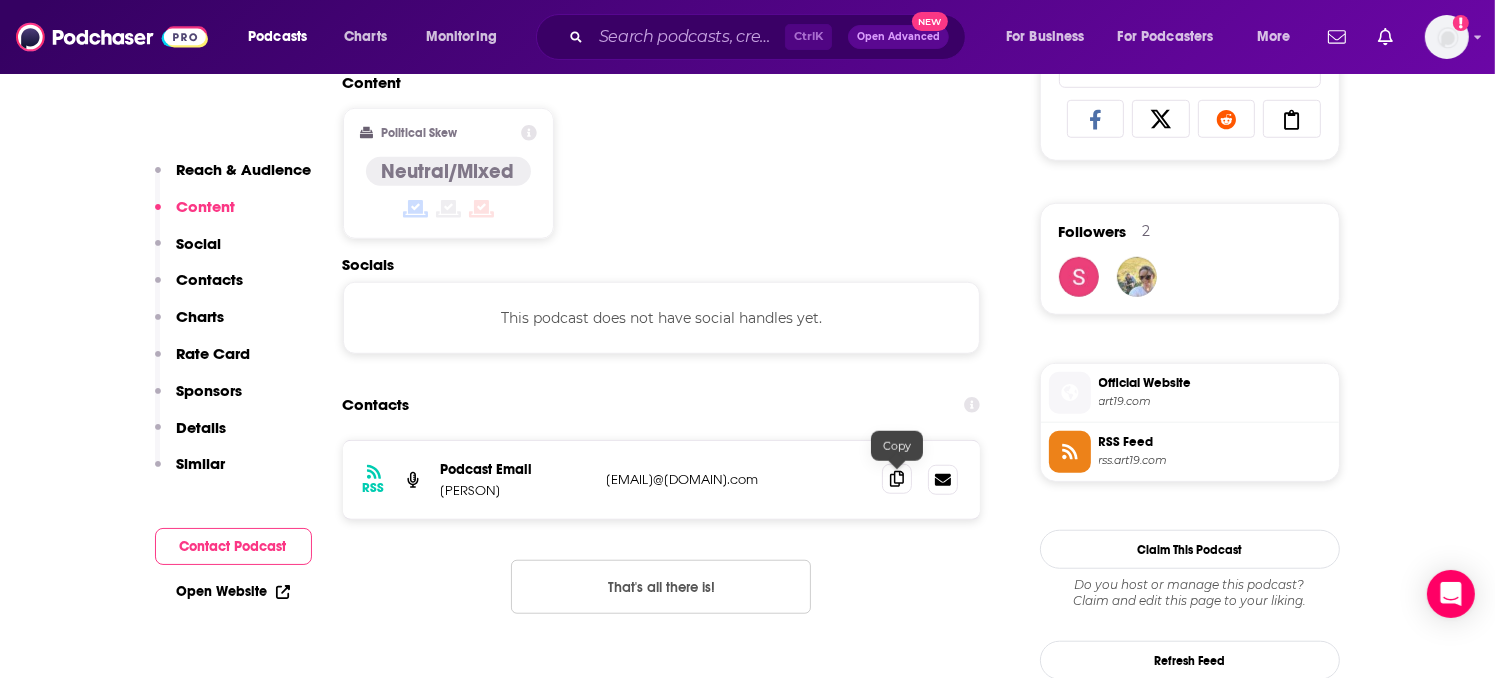 click 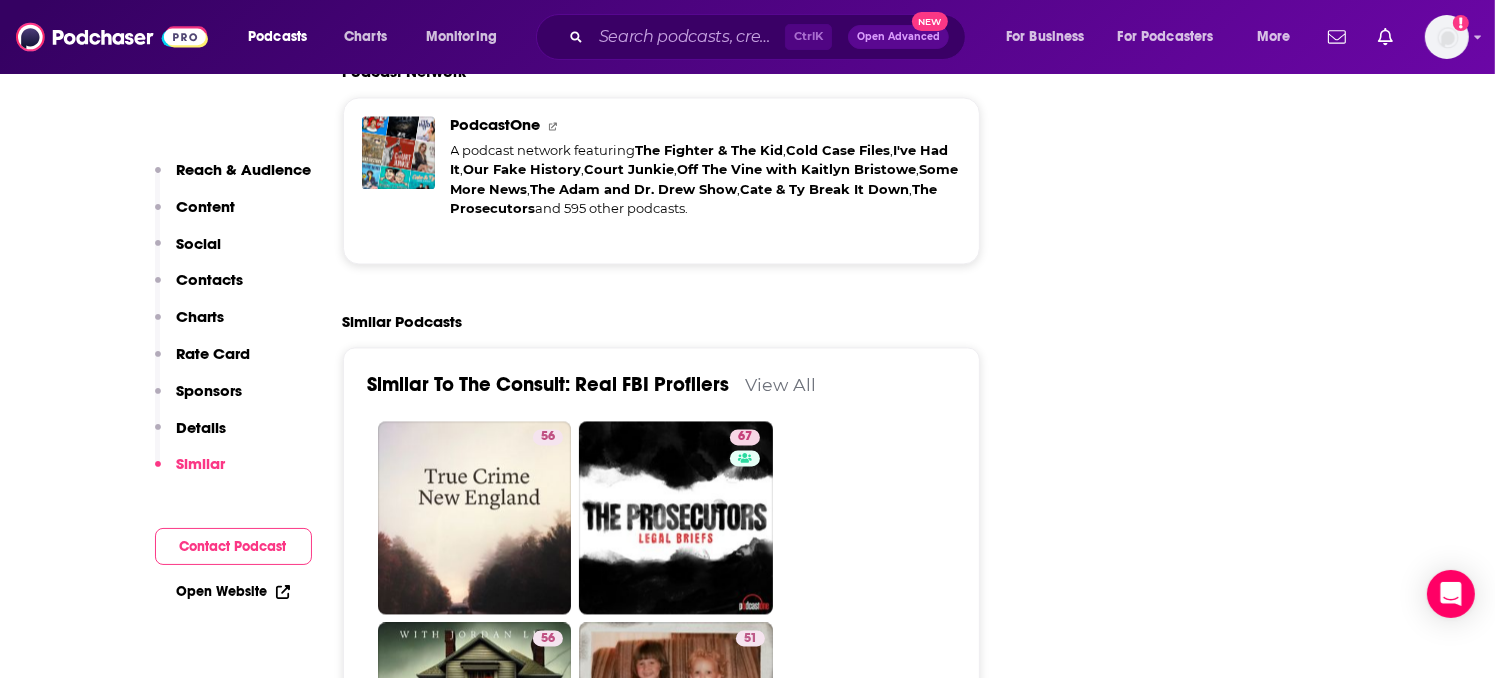 scroll, scrollTop: 4100, scrollLeft: 0, axis: vertical 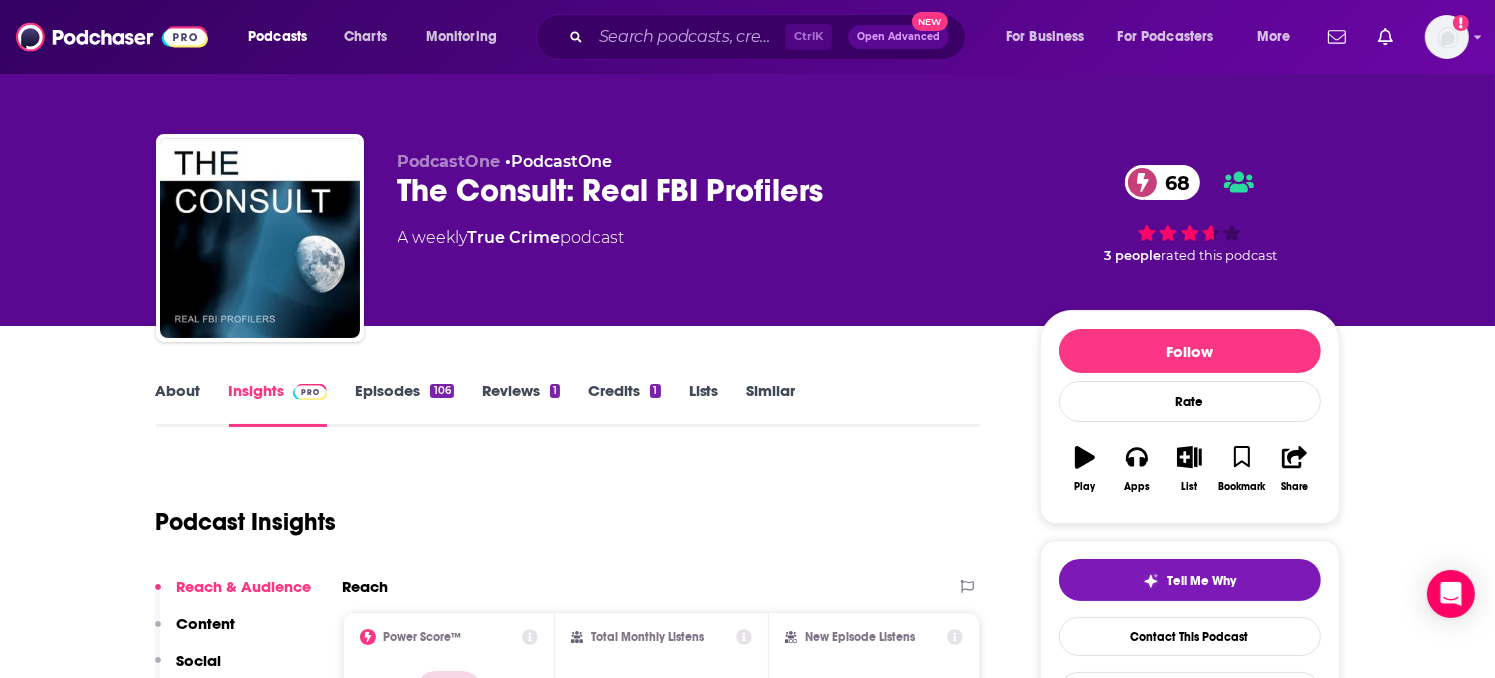 click on "About" at bounding box center [178, 404] 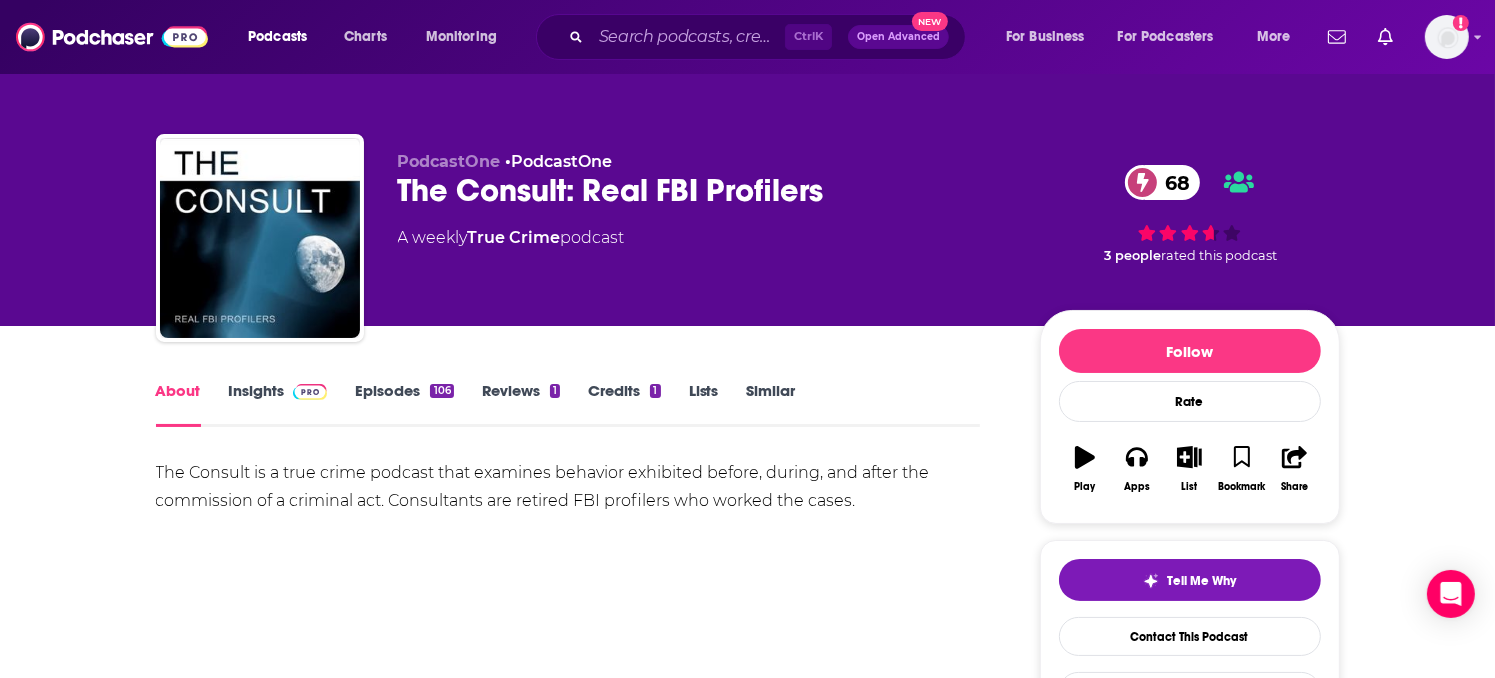 click on "Insights" at bounding box center (278, 404) 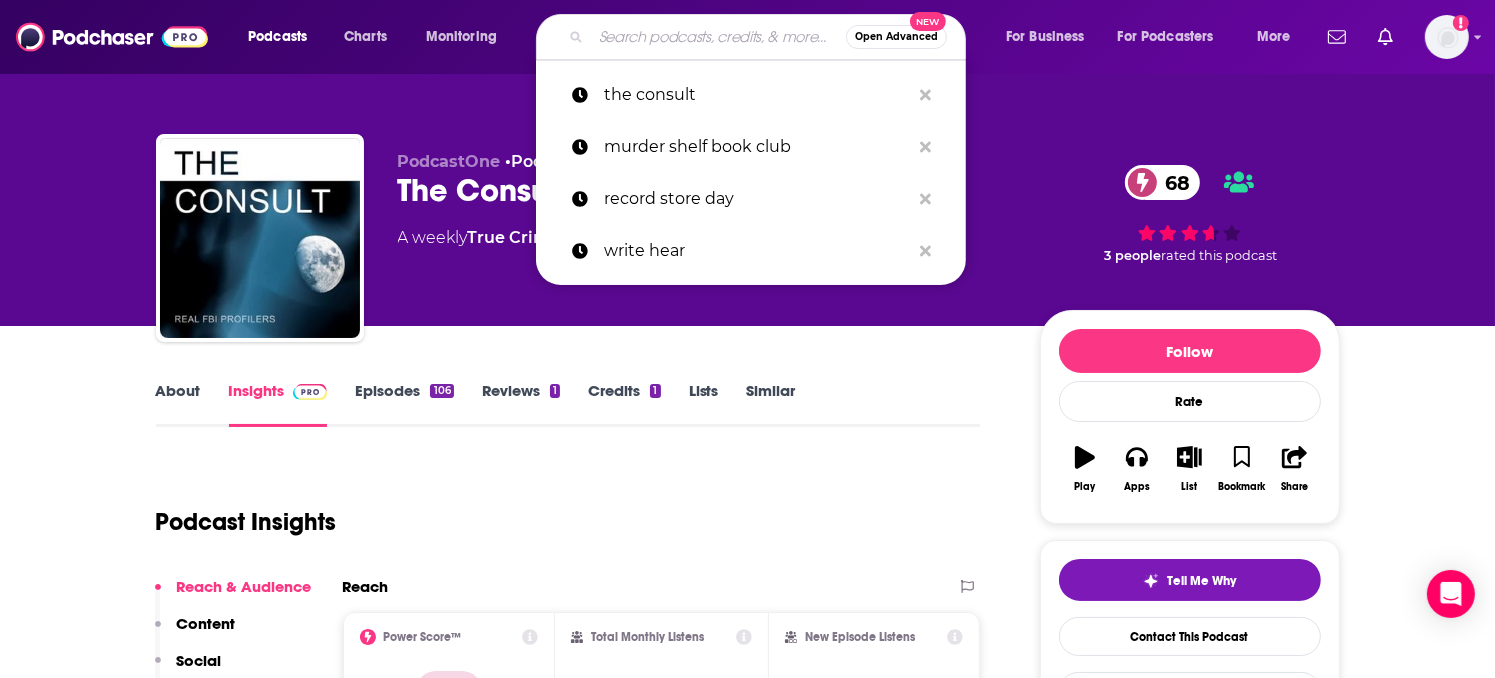 click at bounding box center (718, 37) 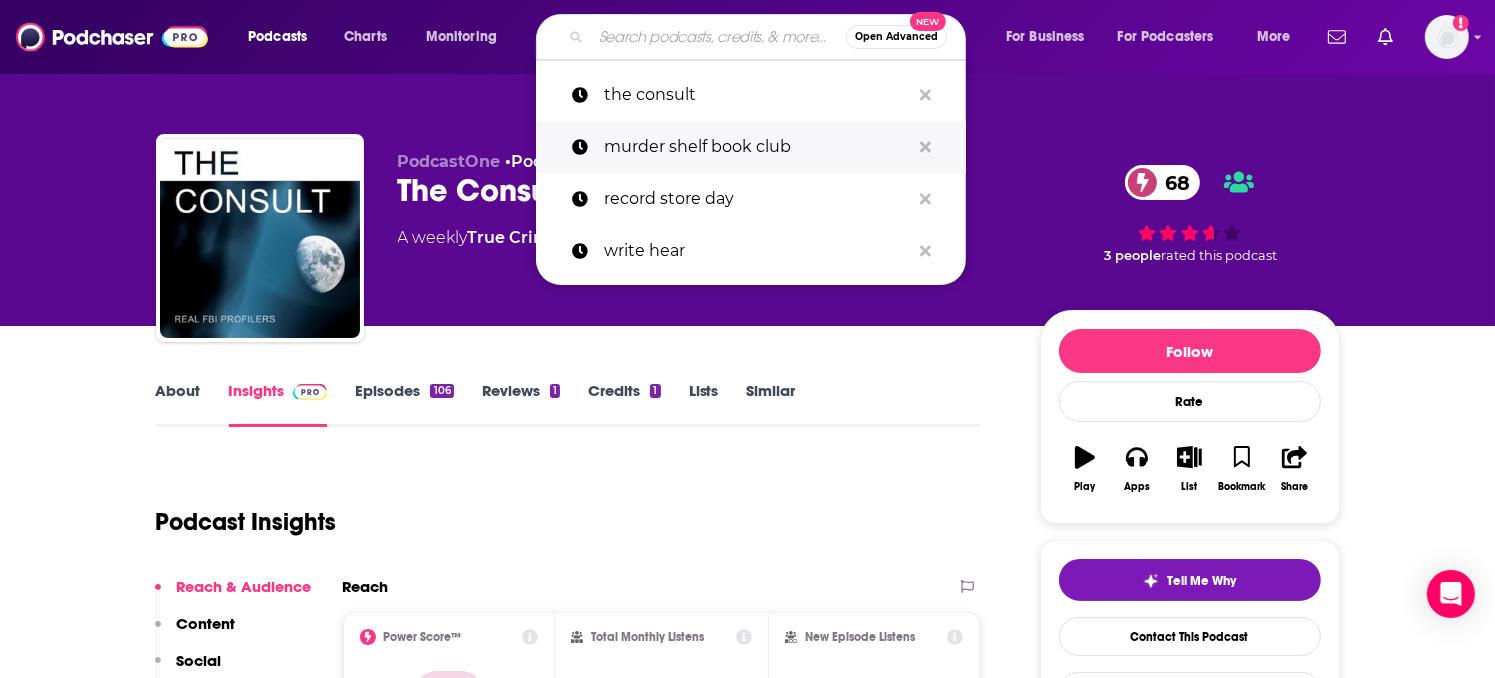 click on "murder shelf book club" at bounding box center (757, 147) 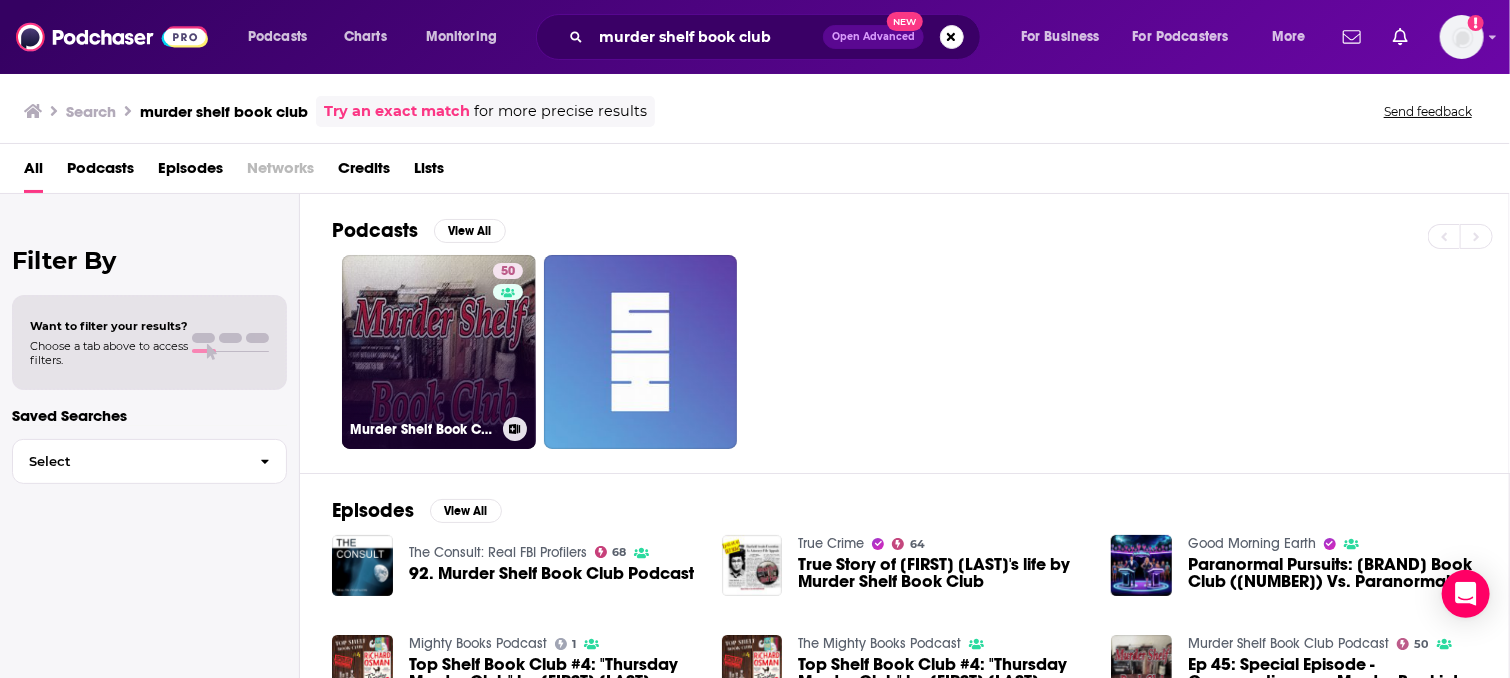 click on "50 Murder Shelf Book Club Podcast" at bounding box center (439, 352) 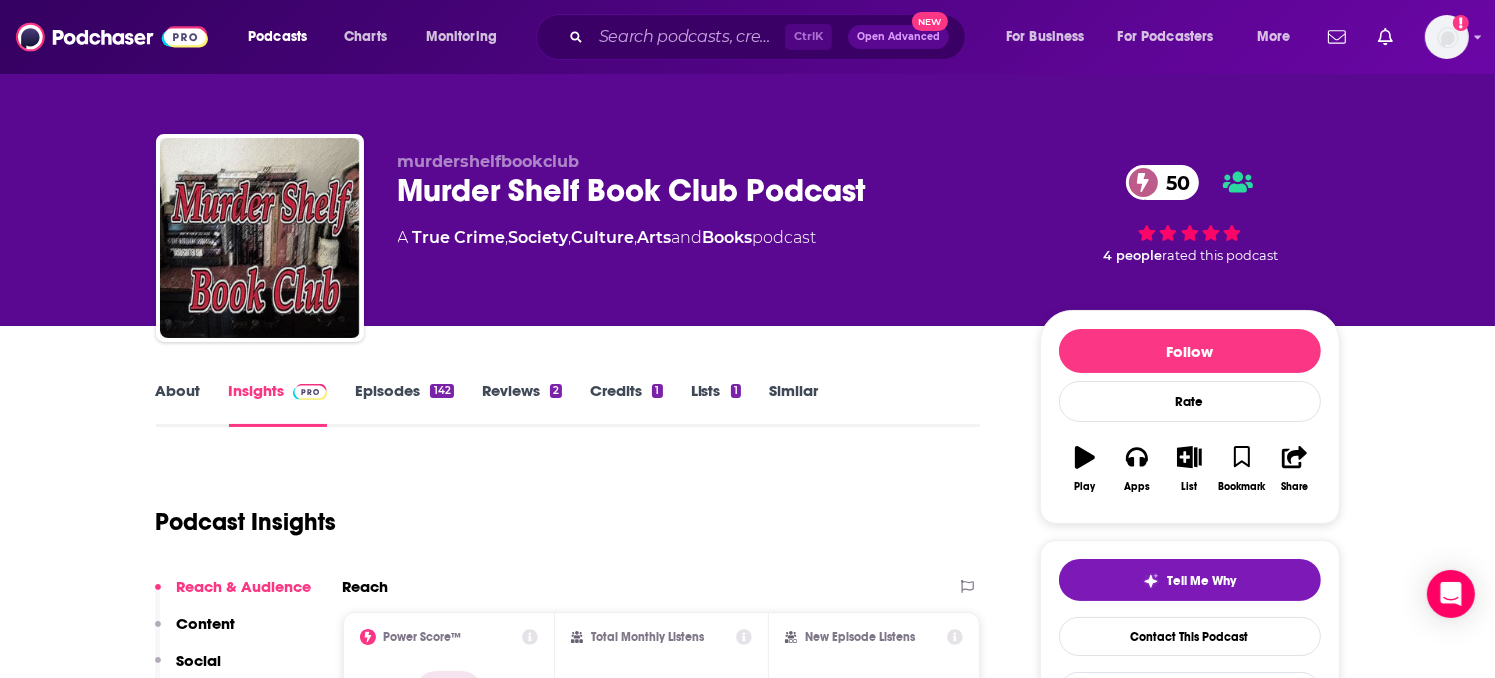 click on "Similar" at bounding box center [793, 404] 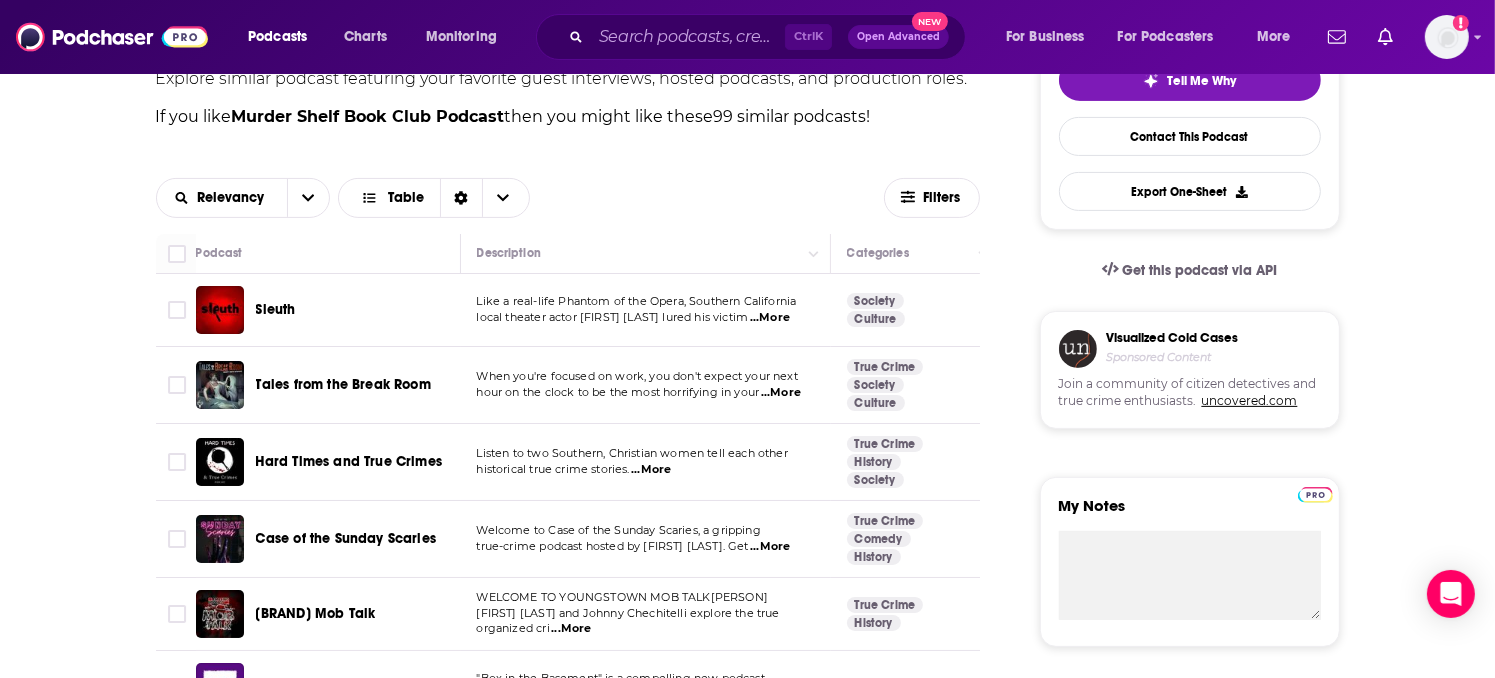 scroll, scrollTop: 600, scrollLeft: 0, axis: vertical 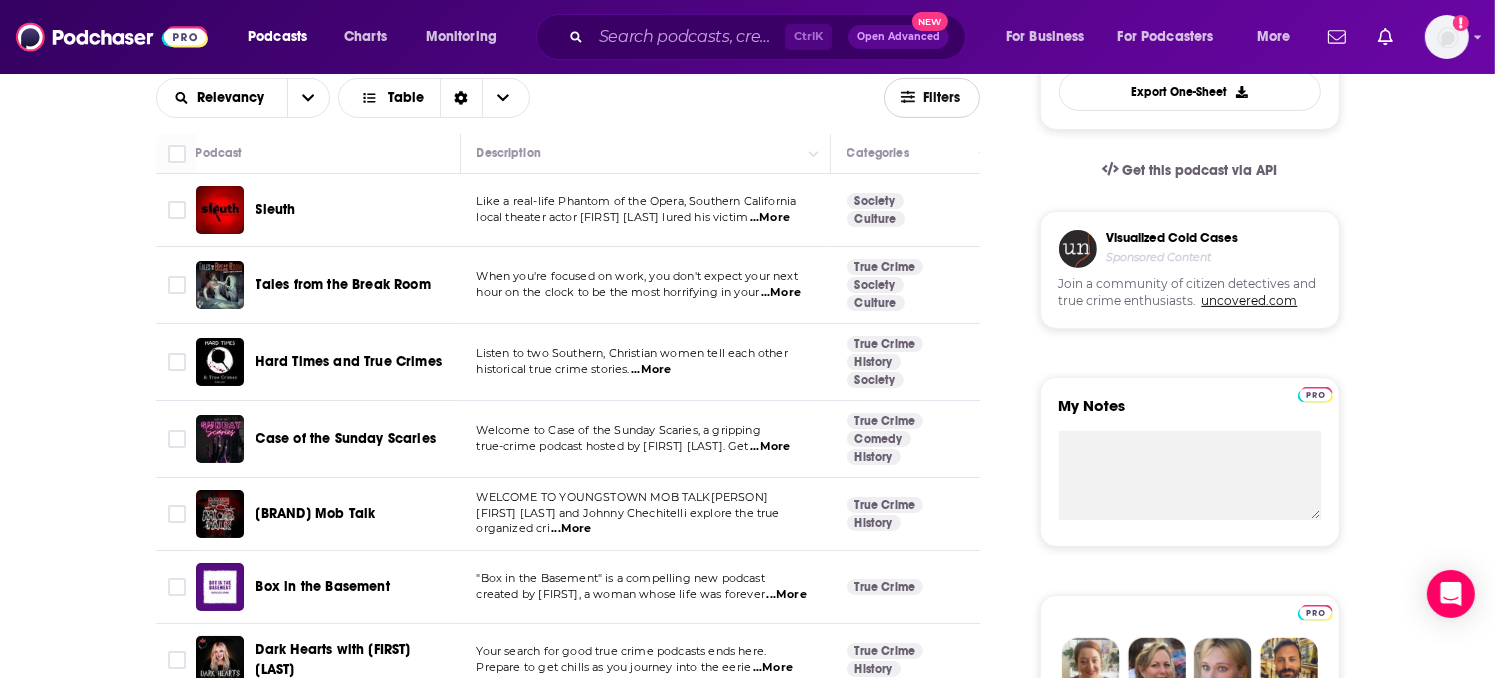 click on "Filters" at bounding box center (943, 98) 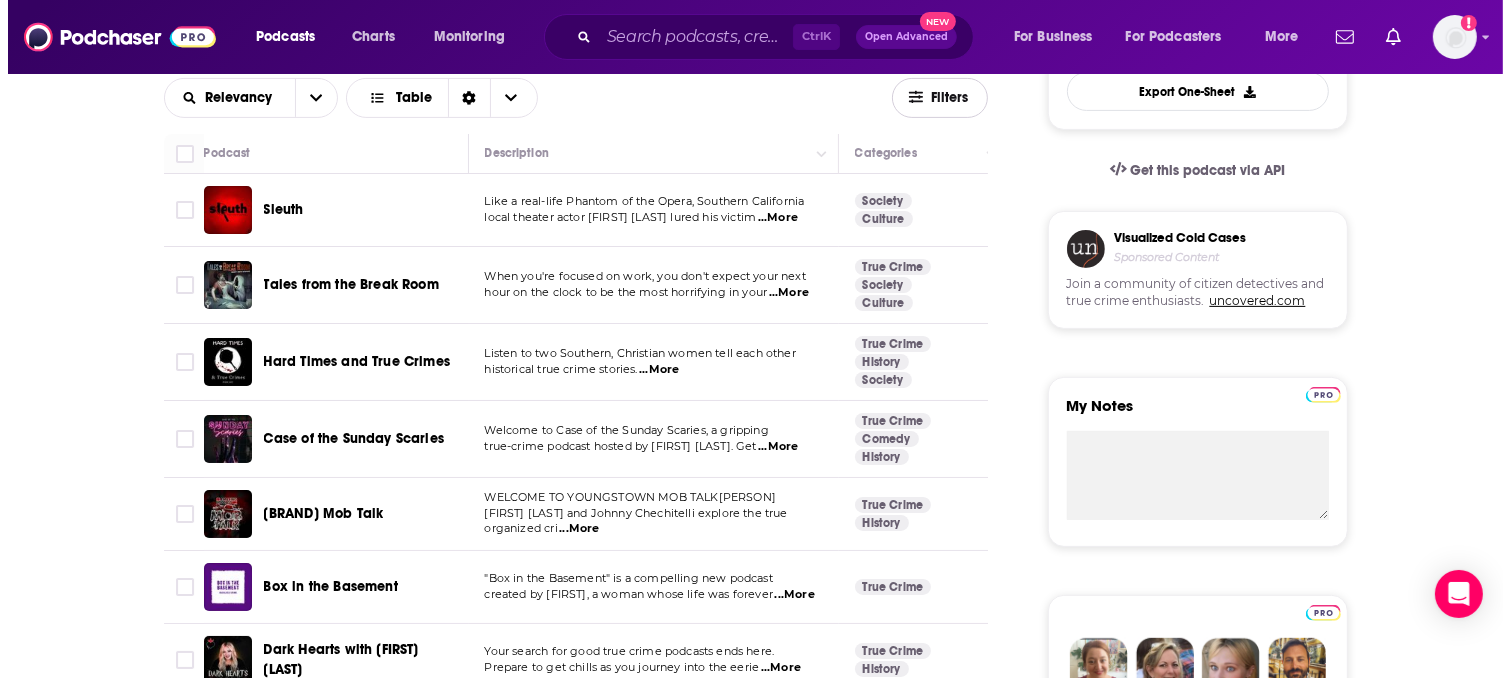 scroll, scrollTop: 0, scrollLeft: 0, axis: both 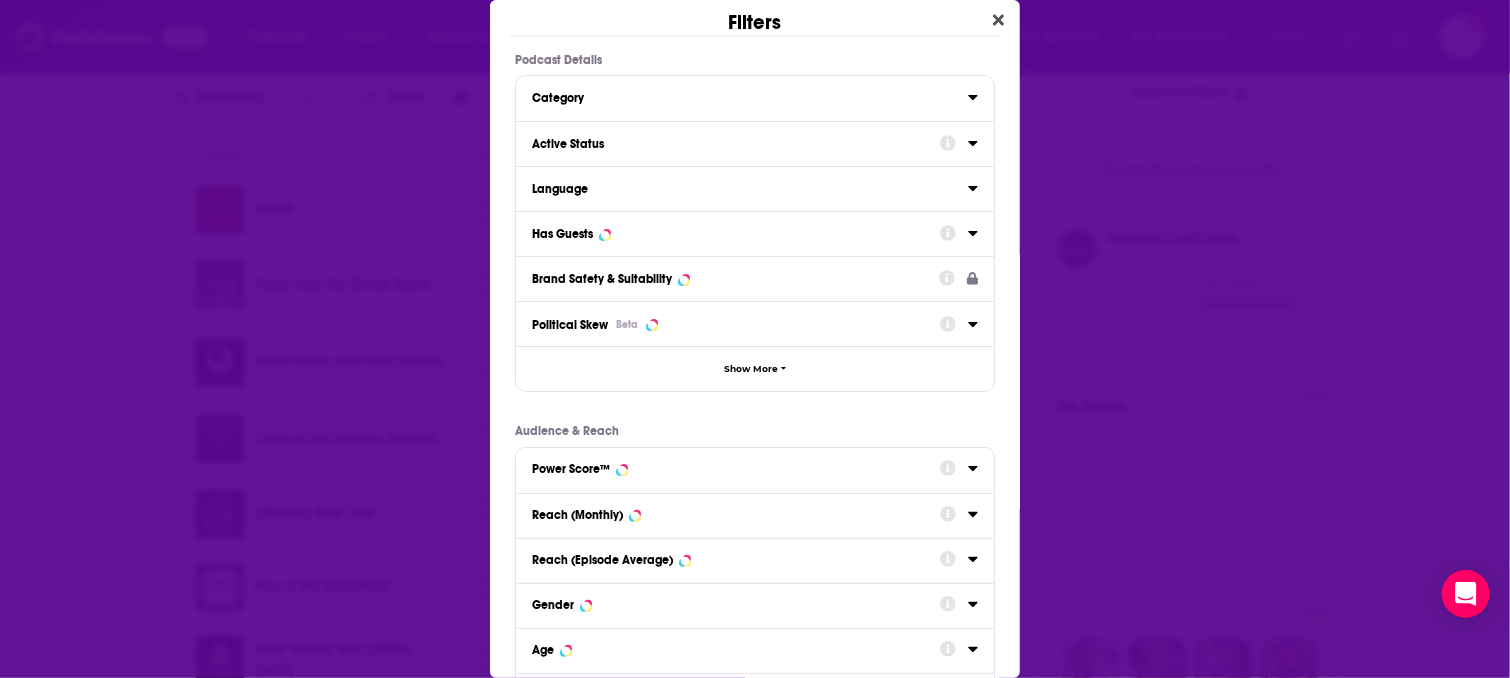 click on "Has Guests" at bounding box center (729, 234) 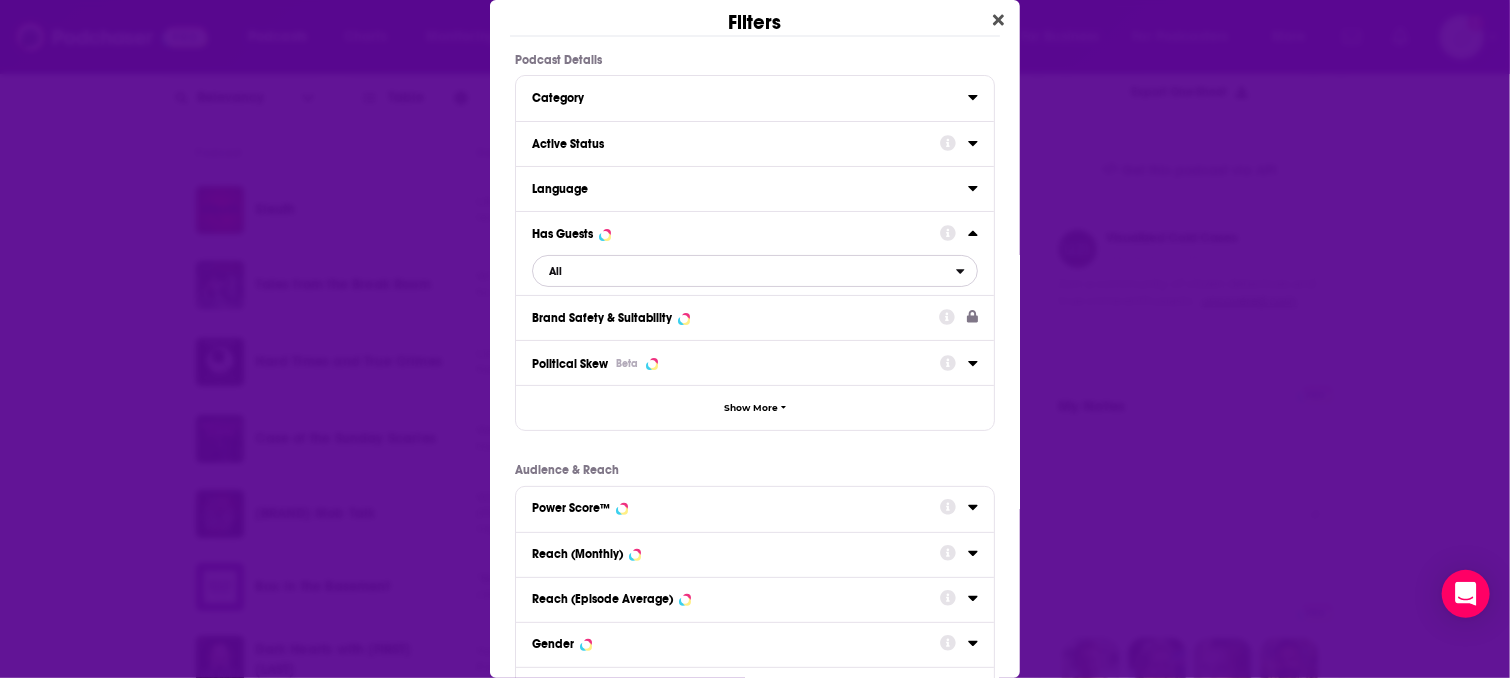 click on "All" at bounding box center (755, 271) 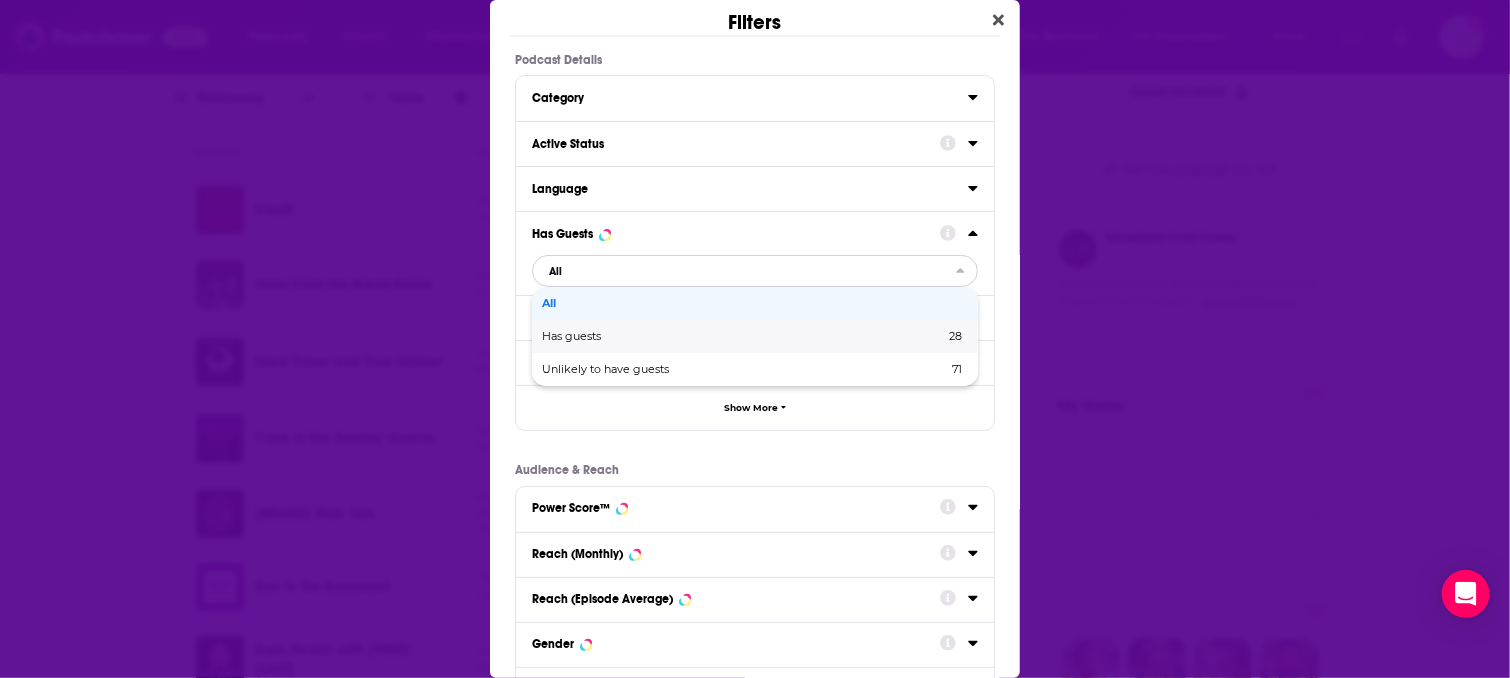 click on "Has guests" at bounding box center (657, 336) 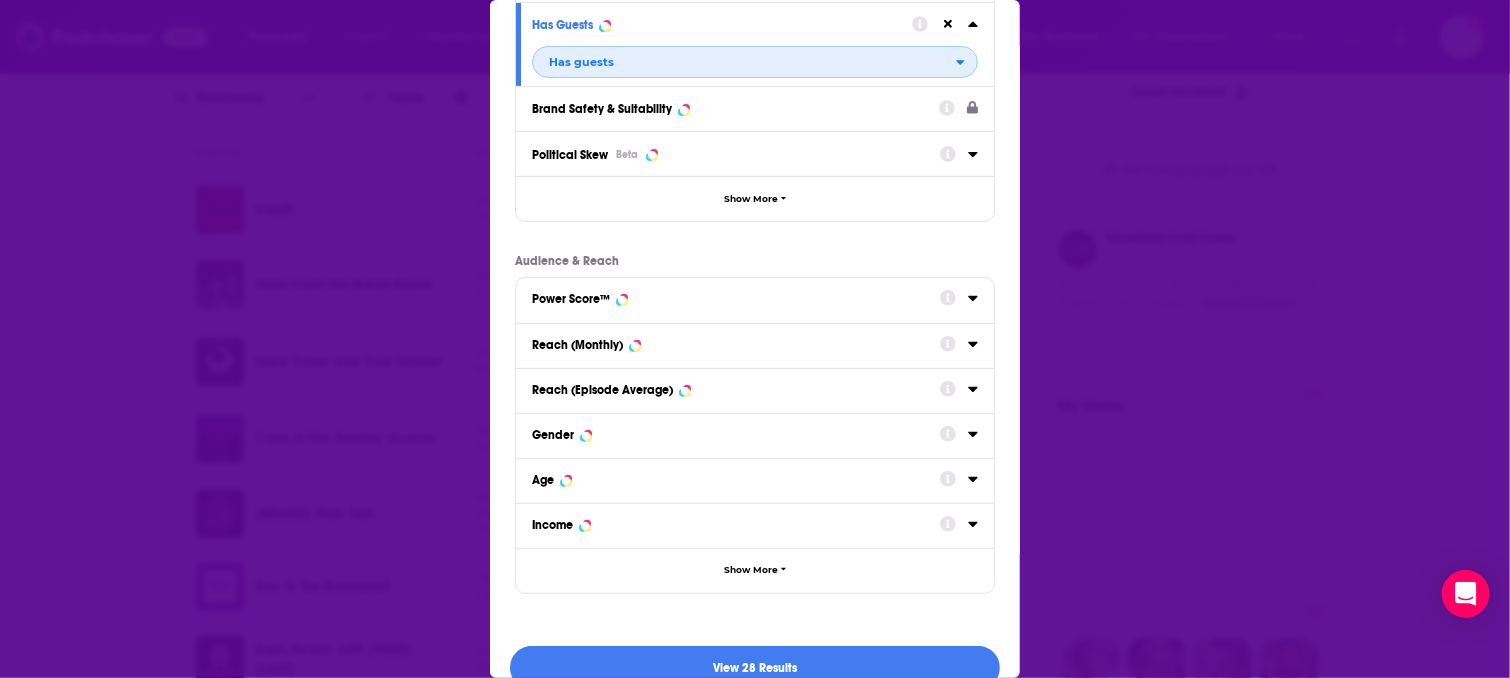 scroll, scrollTop: 240, scrollLeft: 0, axis: vertical 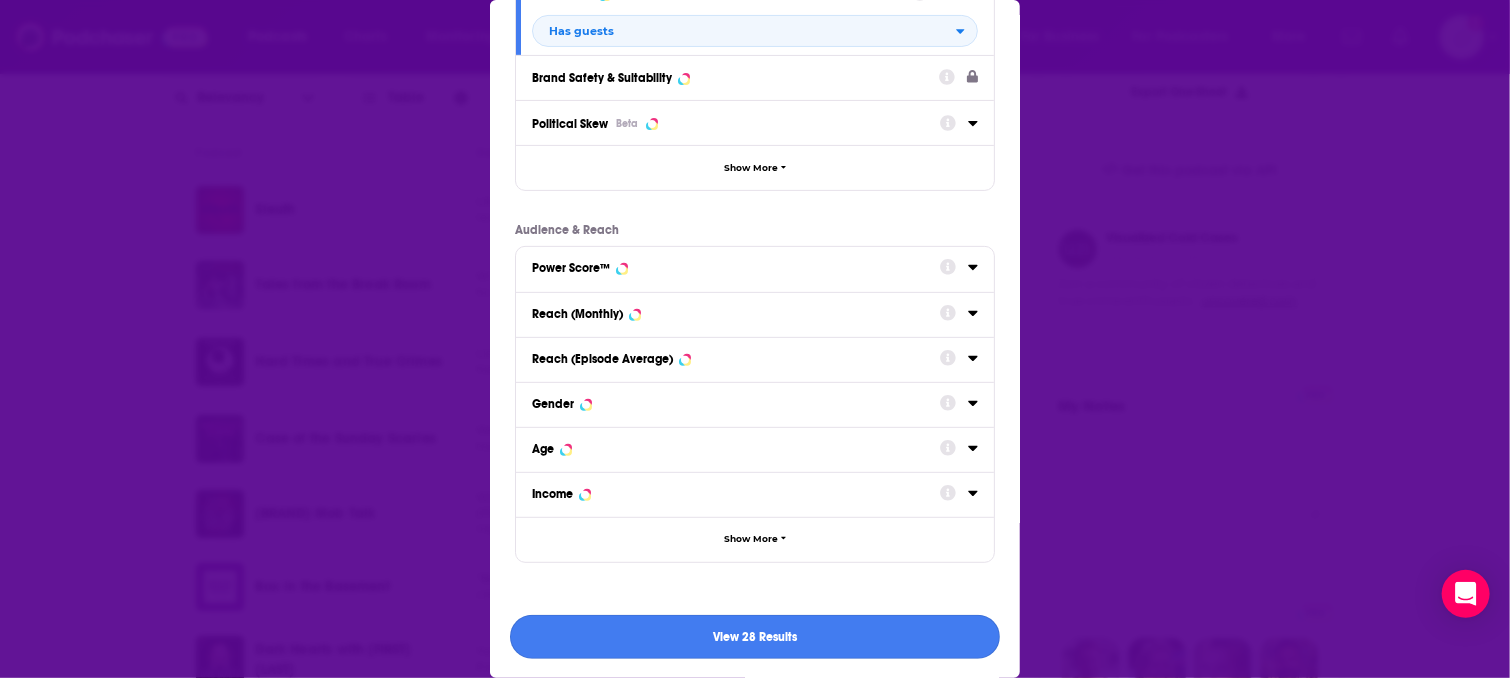 click on "View 28 Results" at bounding box center (755, 637) 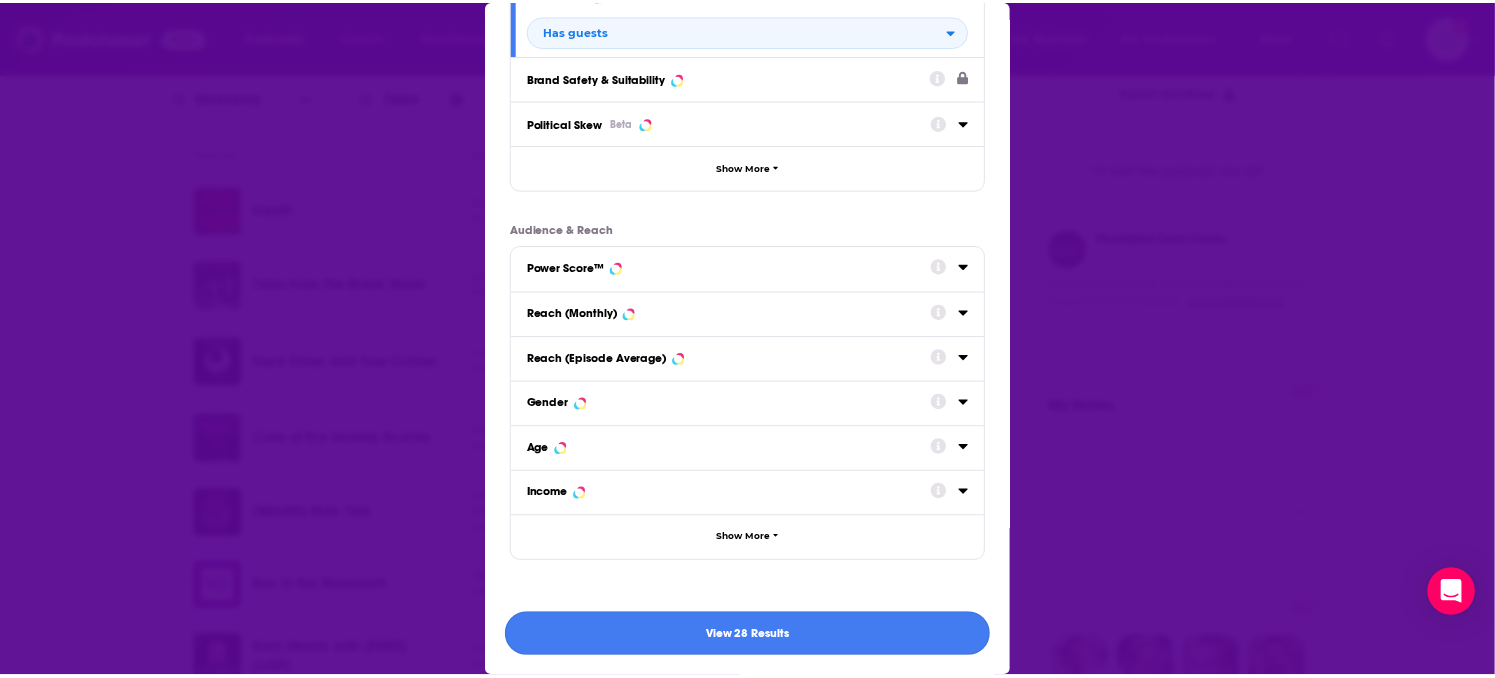 scroll, scrollTop: 600, scrollLeft: 0, axis: vertical 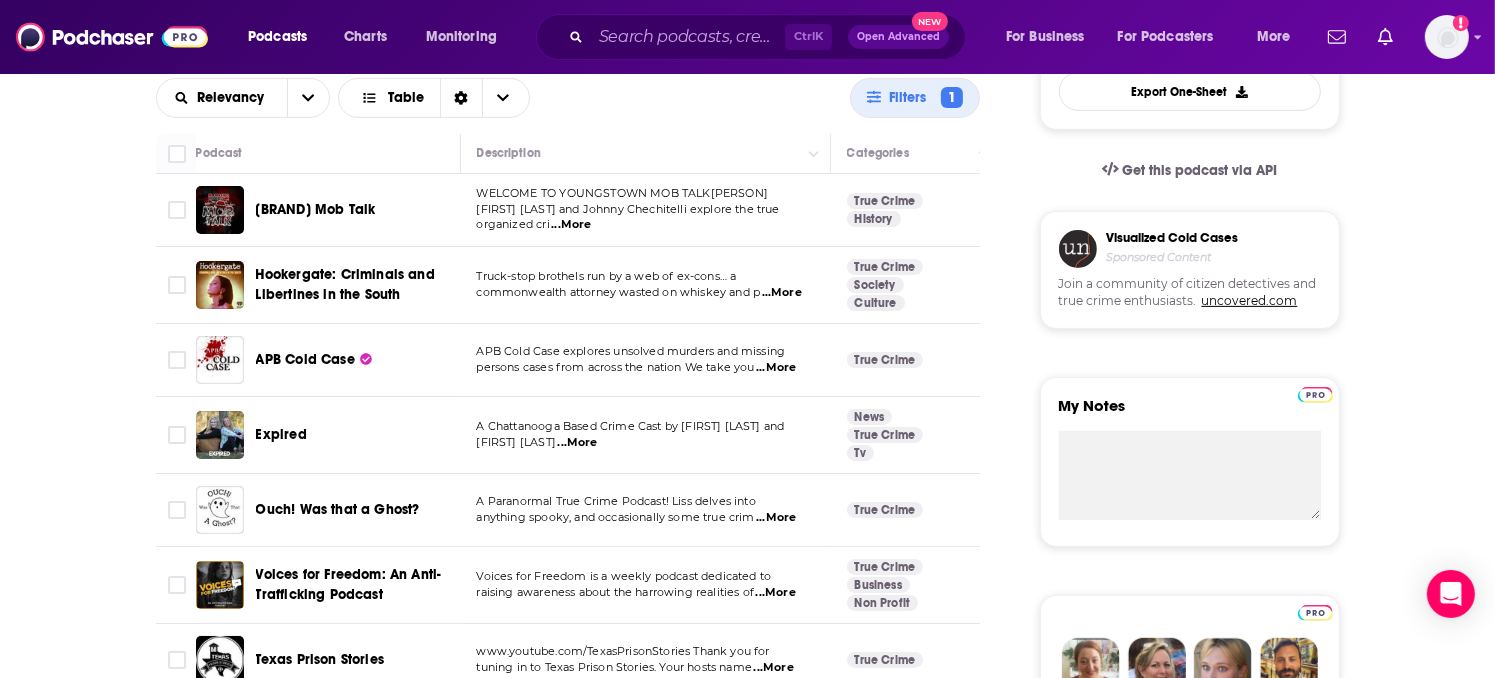 click on "...More" at bounding box center [571, 225] 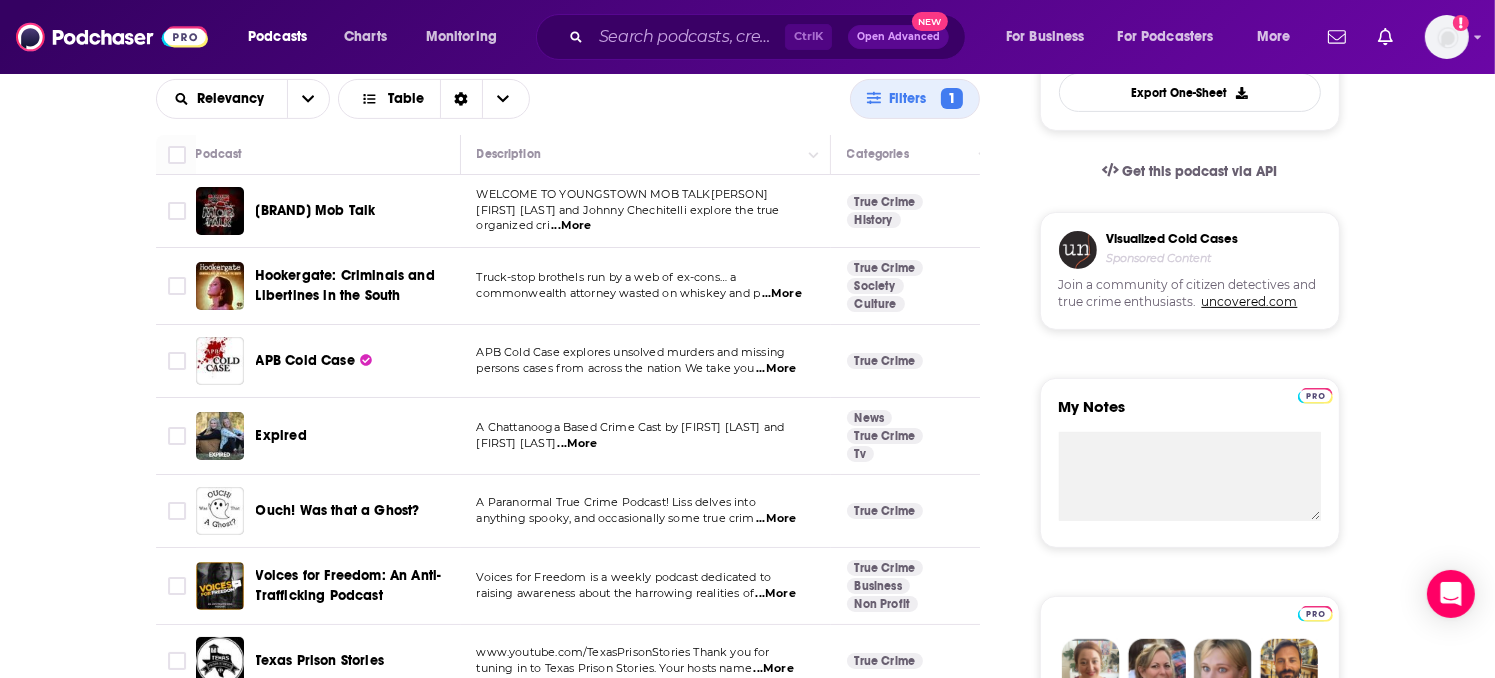 scroll, scrollTop: 600, scrollLeft: 0, axis: vertical 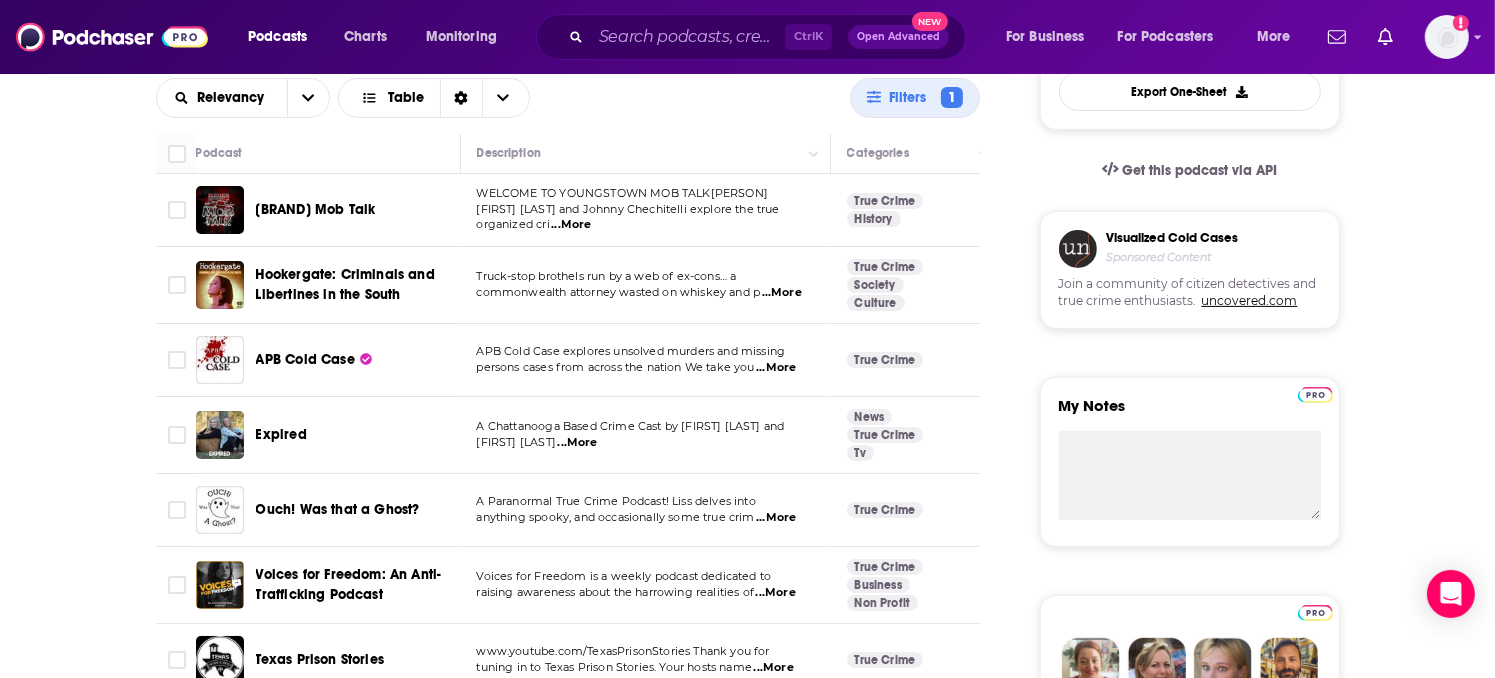 click on "...More" at bounding box center [776, 368] 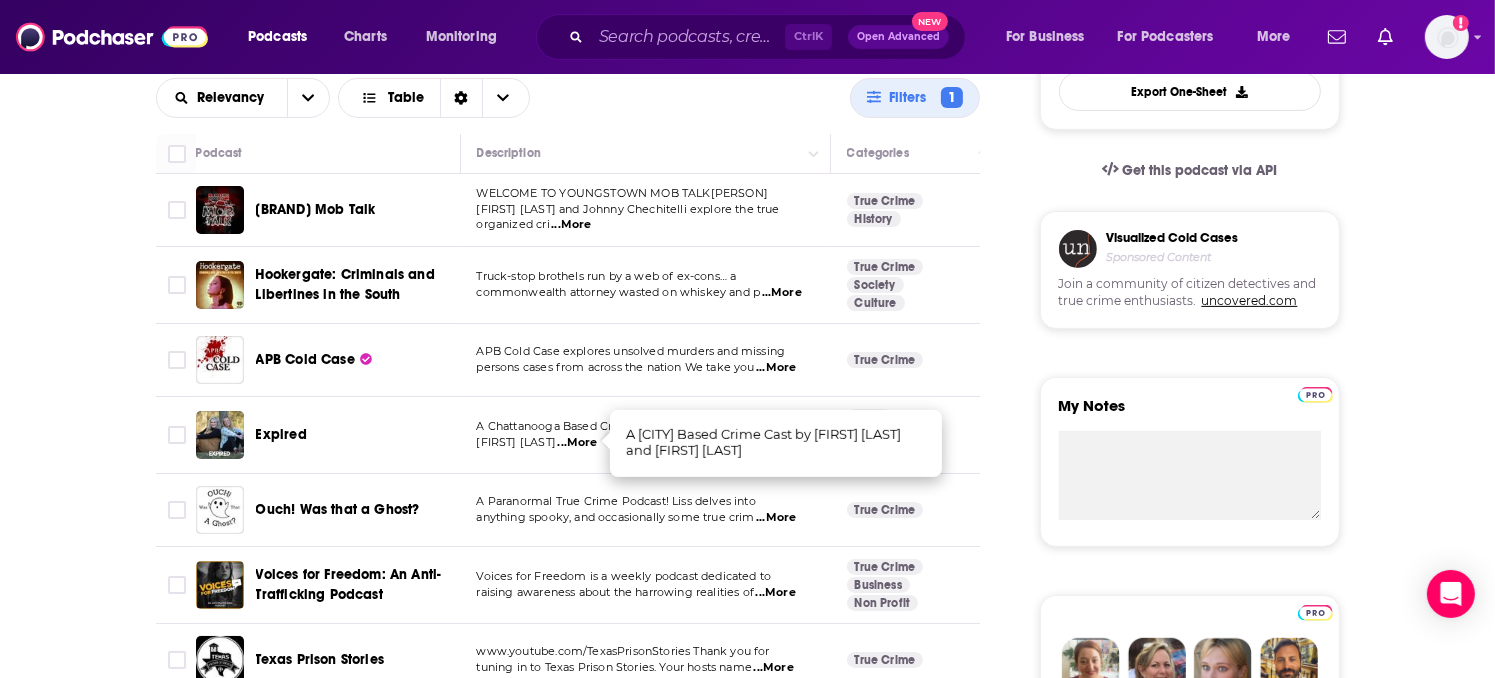 click on "...More" at bounding box center [577, 443] 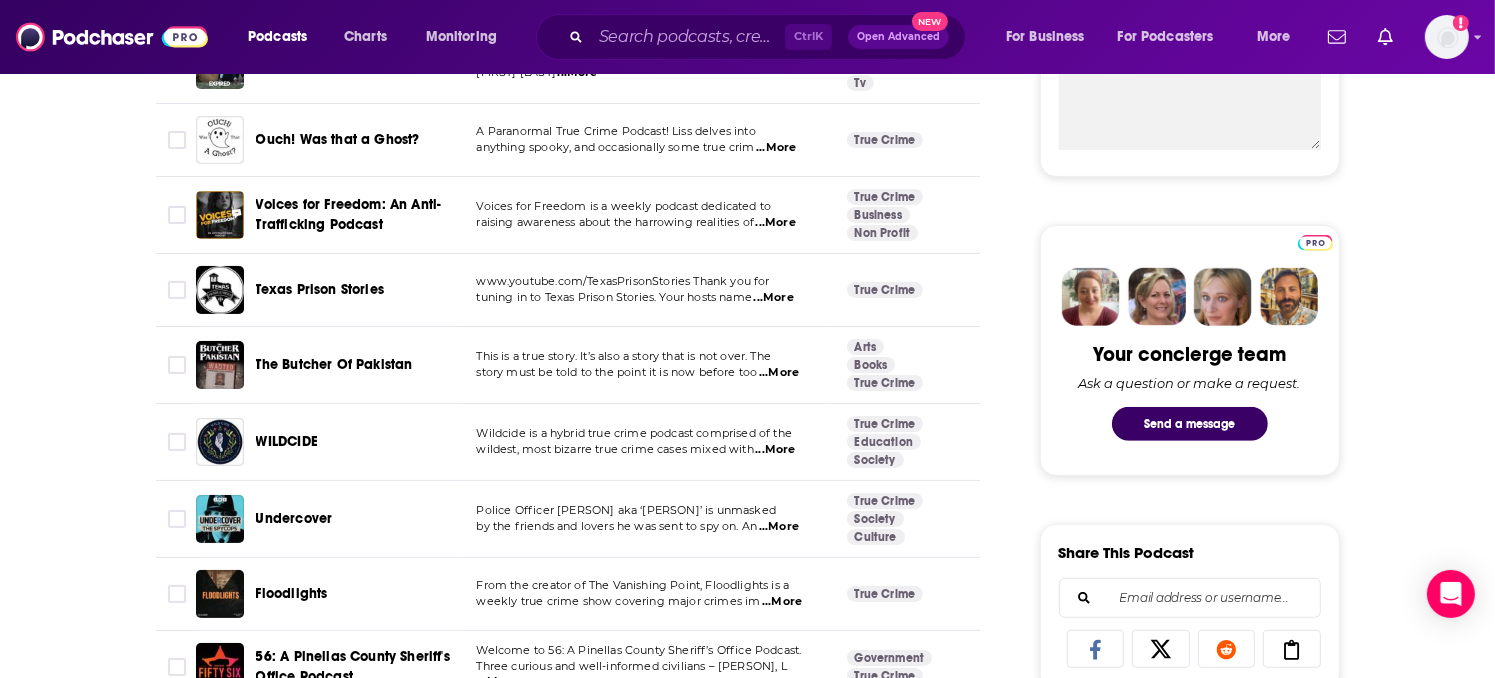 scroll, scrollTop: 1000, scrollLeft: 0, axis: vertical 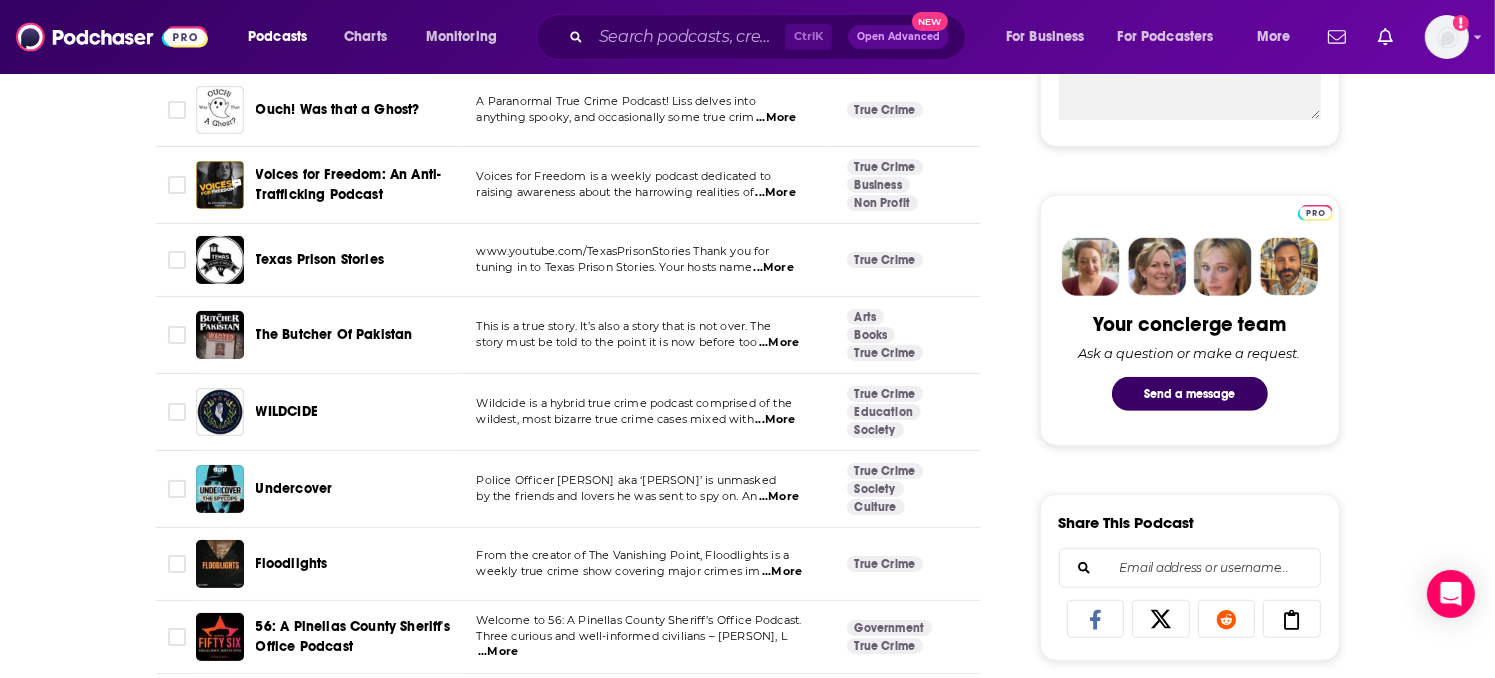 click on "...More" at bounding box center [779, 343] 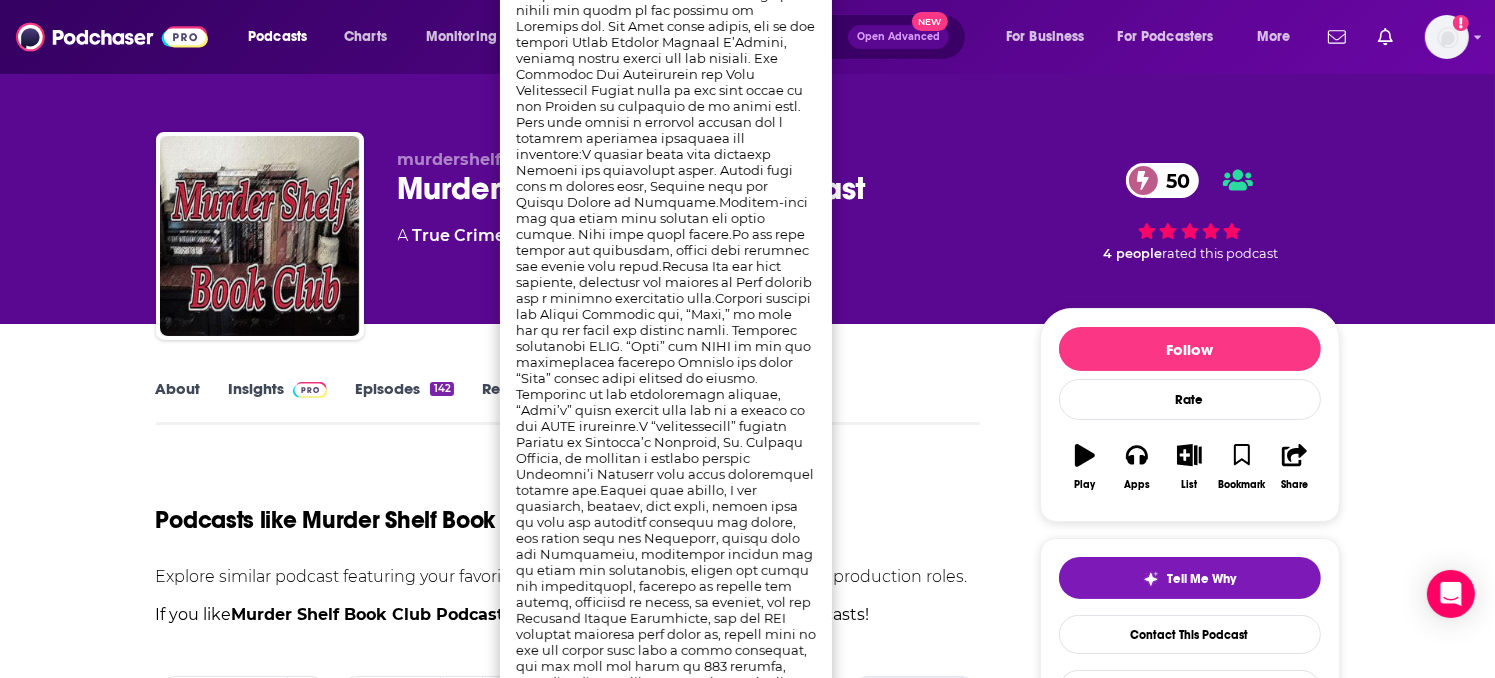 scroll, scrollTop: 0, scrollLeft: 0, axis: both 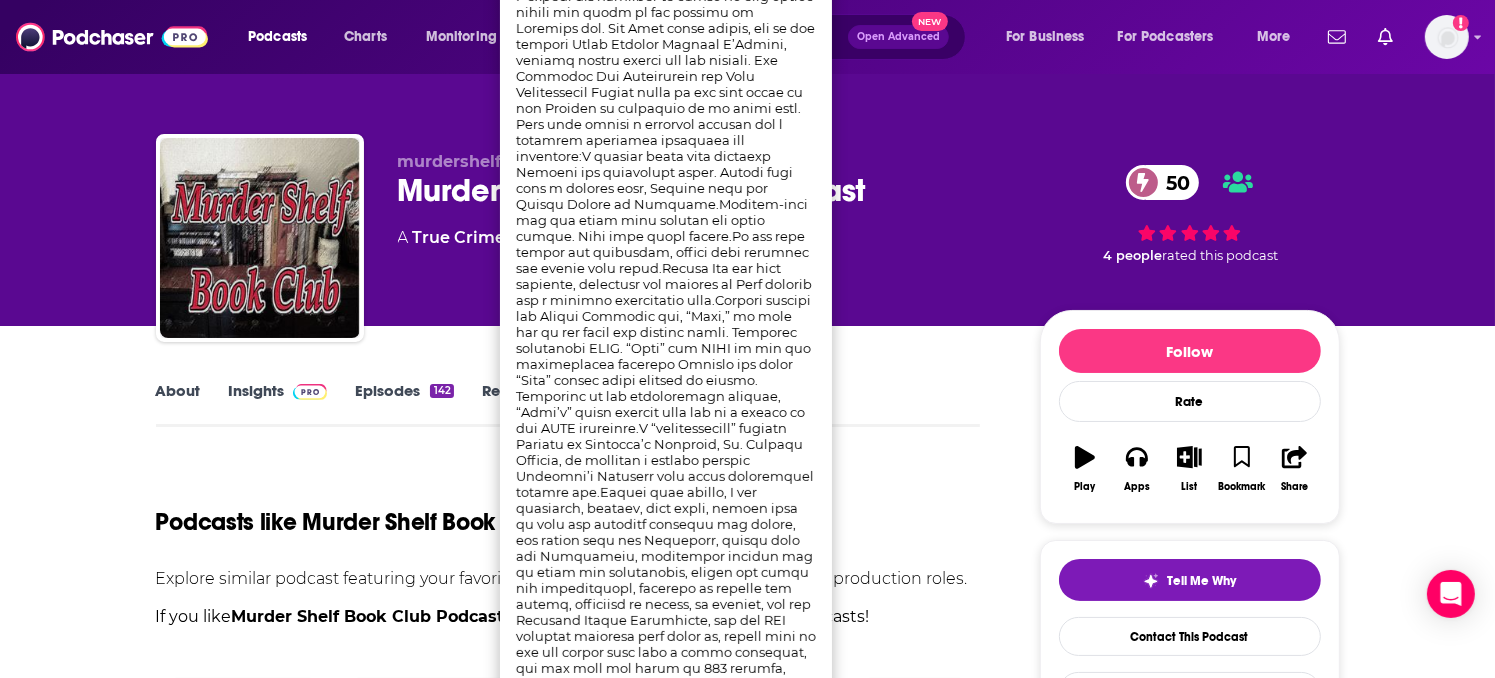 click on "[BRAND] [BRAND] [BRAND] [BRAND] [NUMBER] A True Crime , Society and Culture podcast [NUMBER] people rated this podcast" at bounding box center [748, 242] 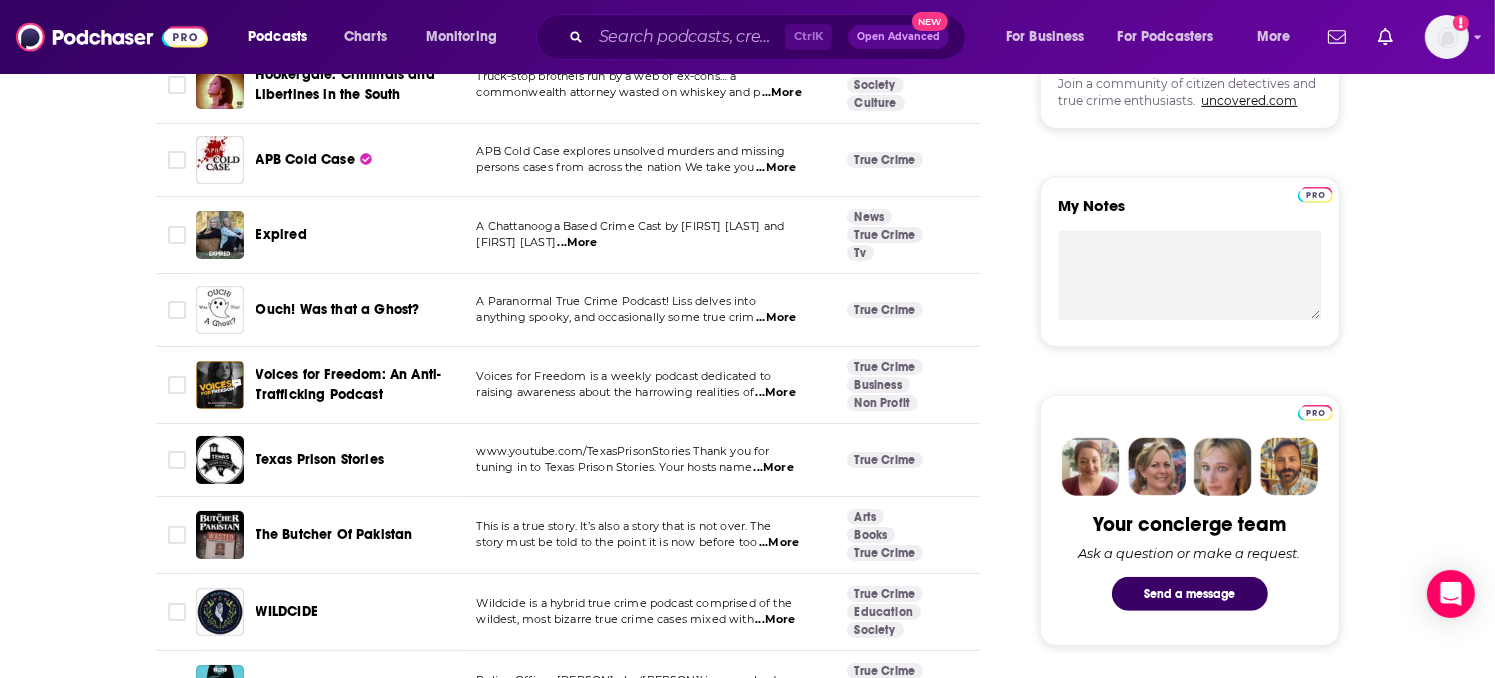 scroll, scrollTop: 900, scrollLeft: 0, axis: vertical 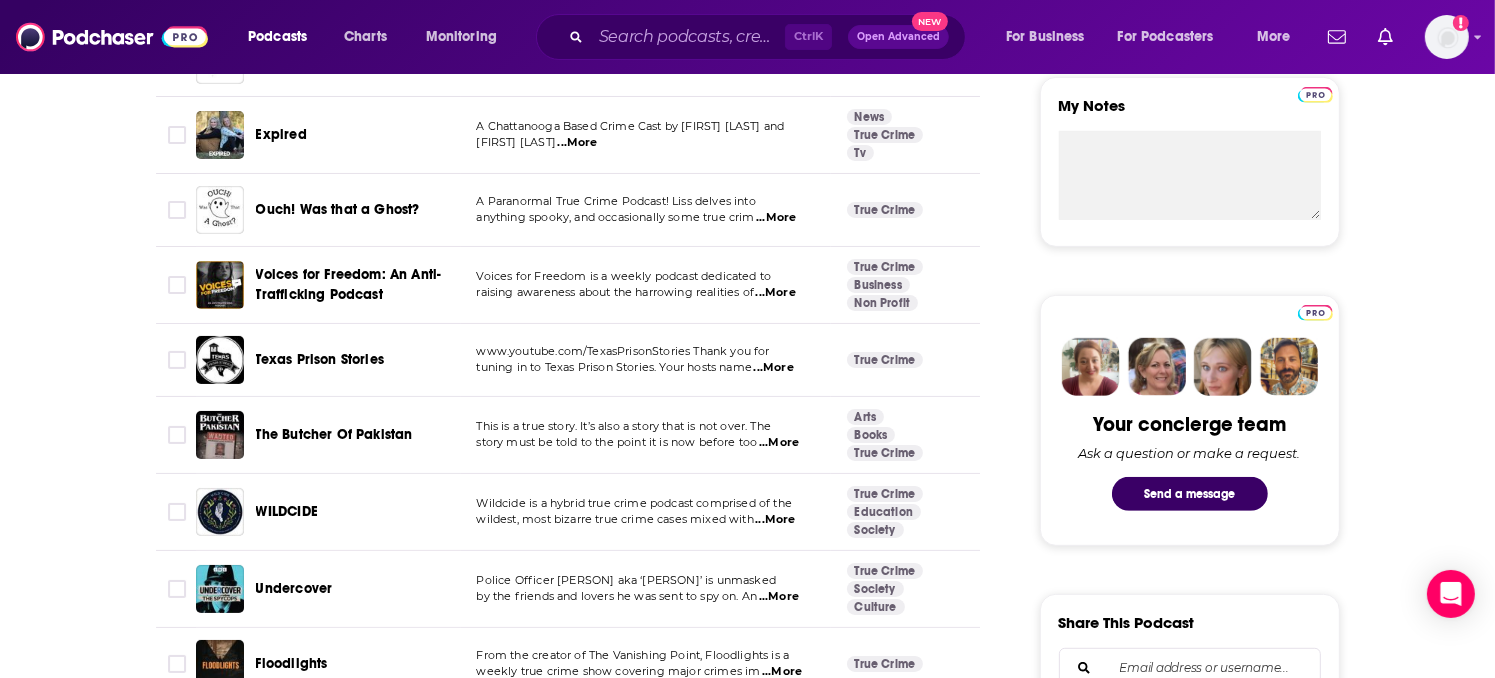 click on "...More" at bounding box center [775, 520] 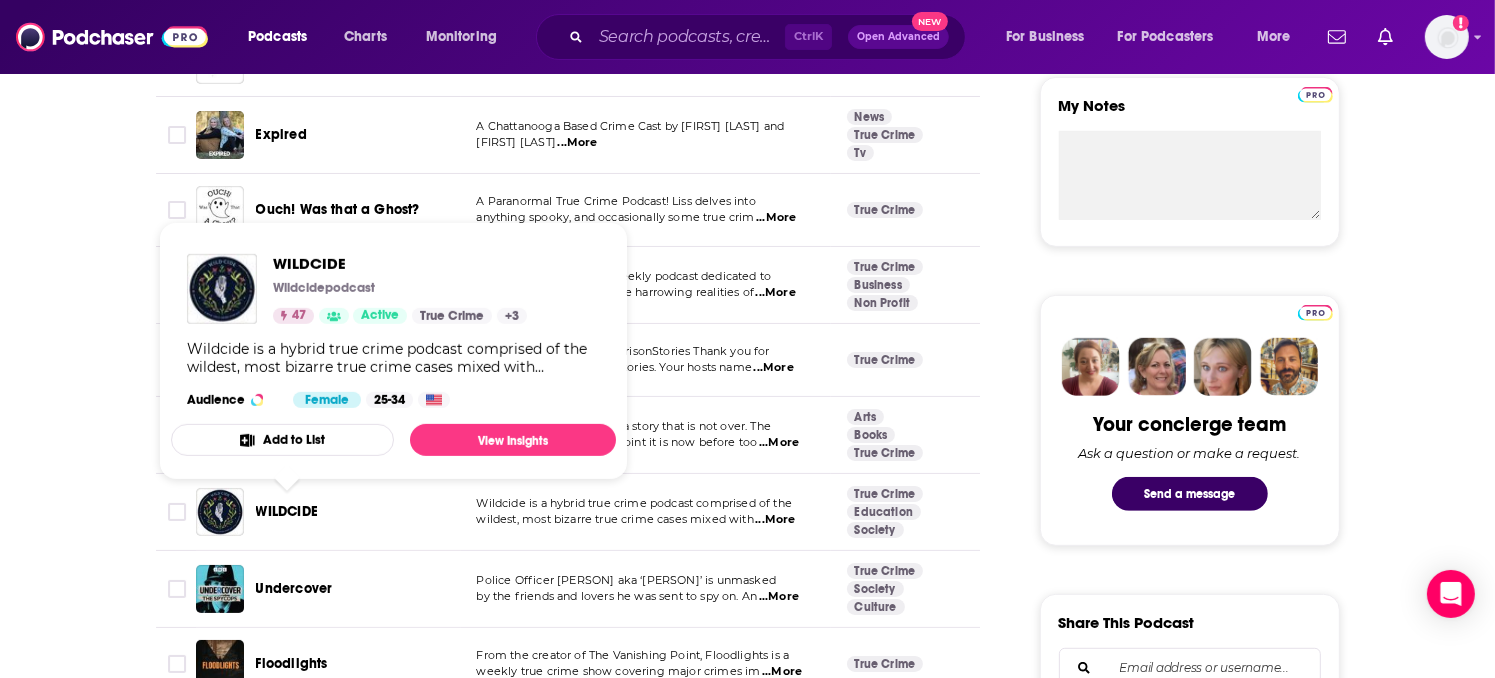 click on "WILDCIDE" at bounding box center [287, 511] 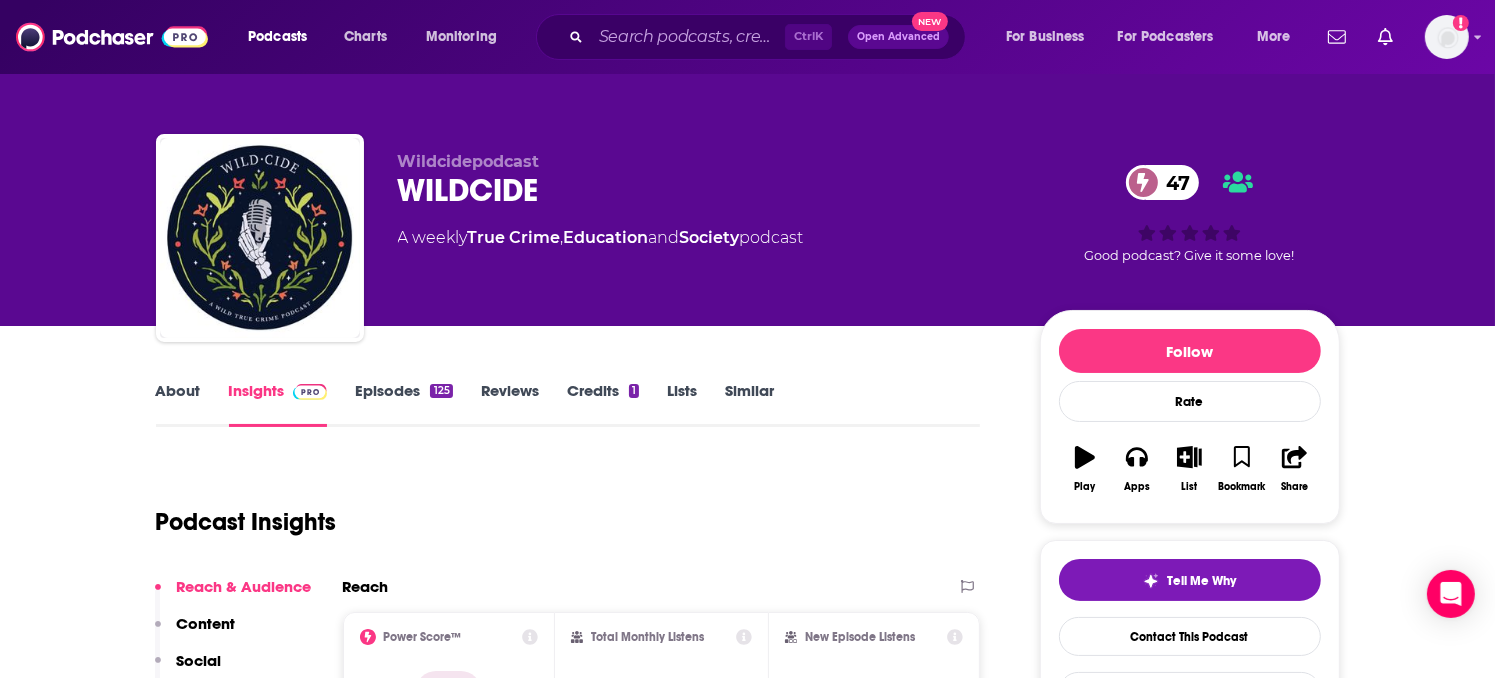 click on "About" at bounding box center [178, 404] 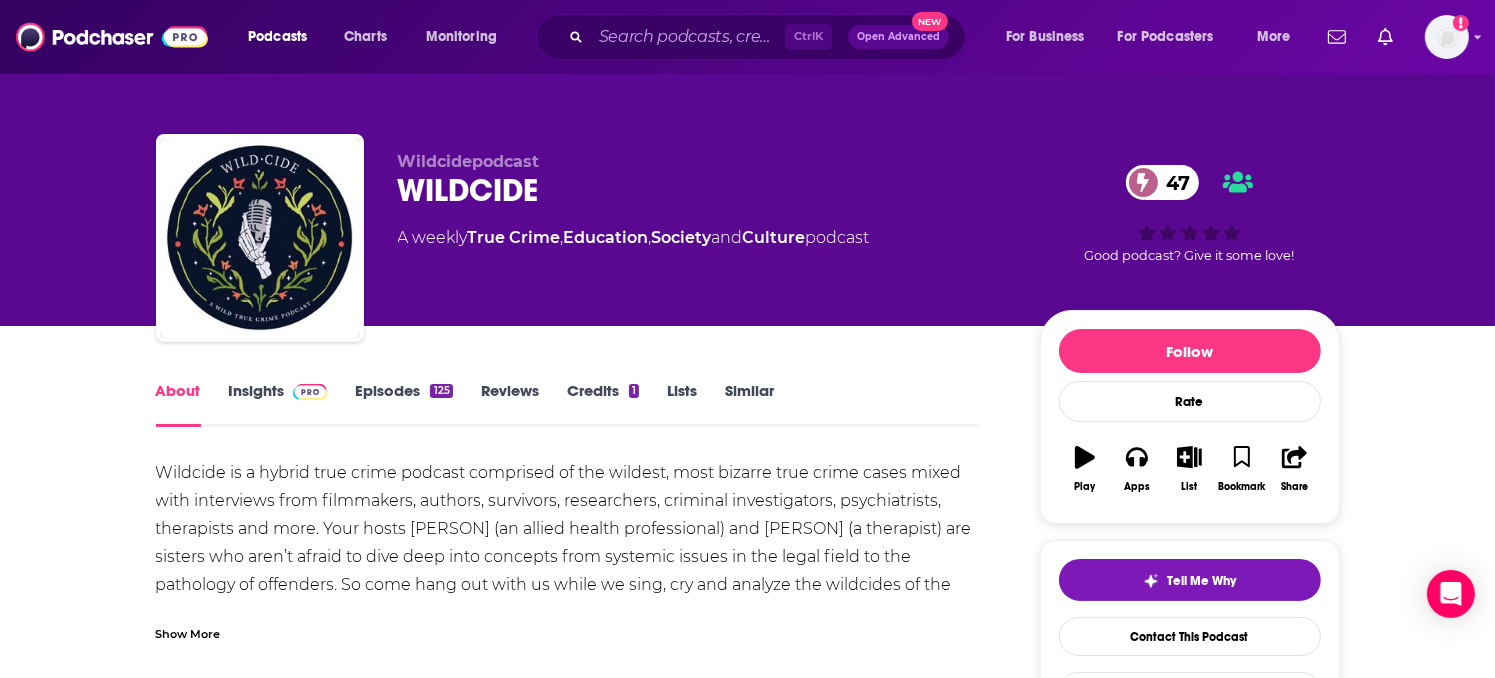 click on "Episodes 125" at bounding box center [403, 404] 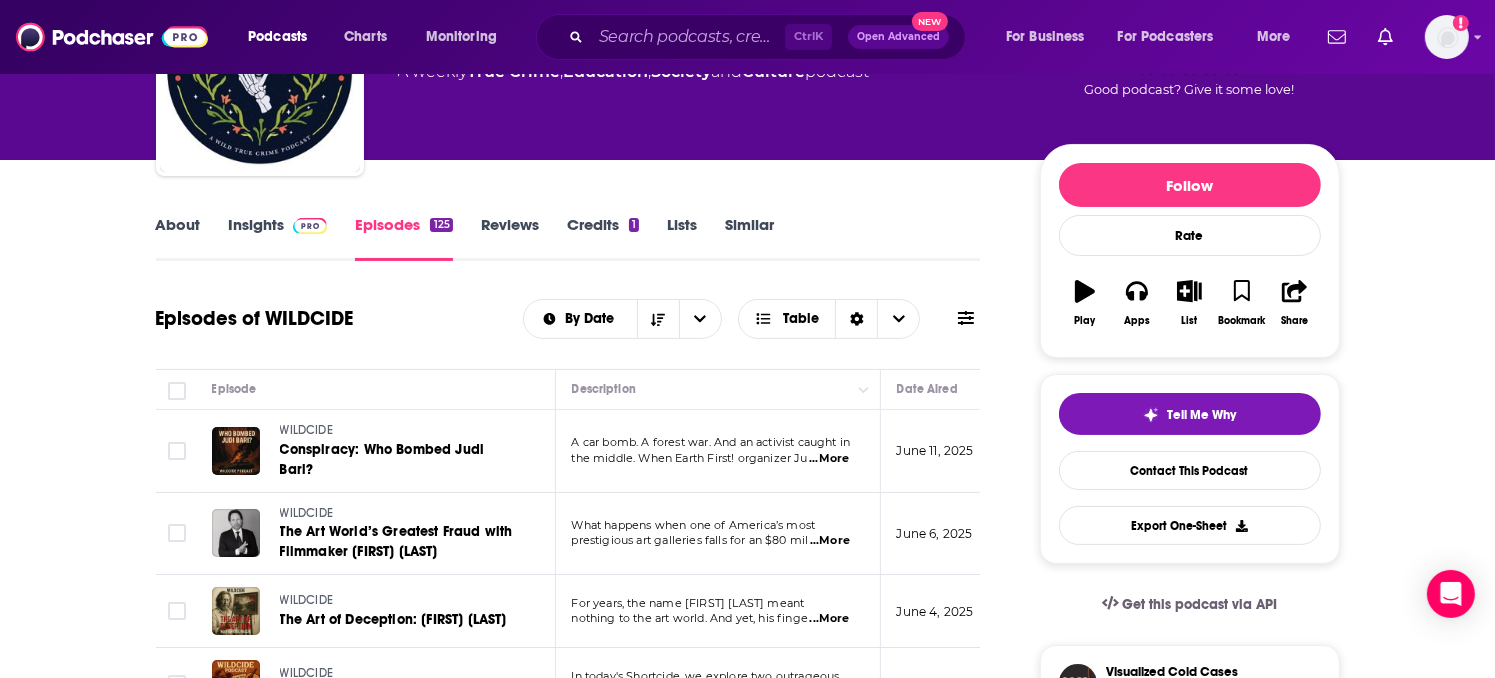 scroll, scrollTop: 200, scrollLeft: 0, axis: vertical 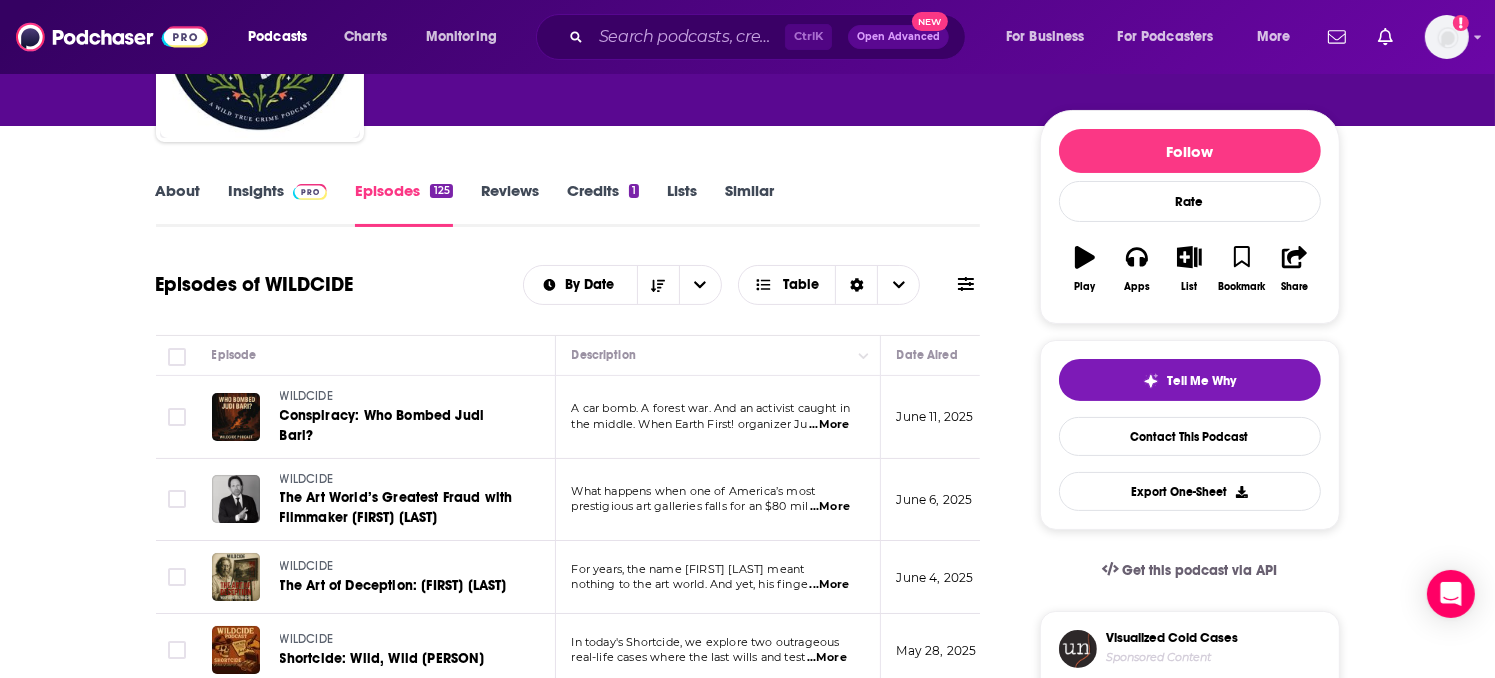 click on "Insights" at bounding box center [278, 204] 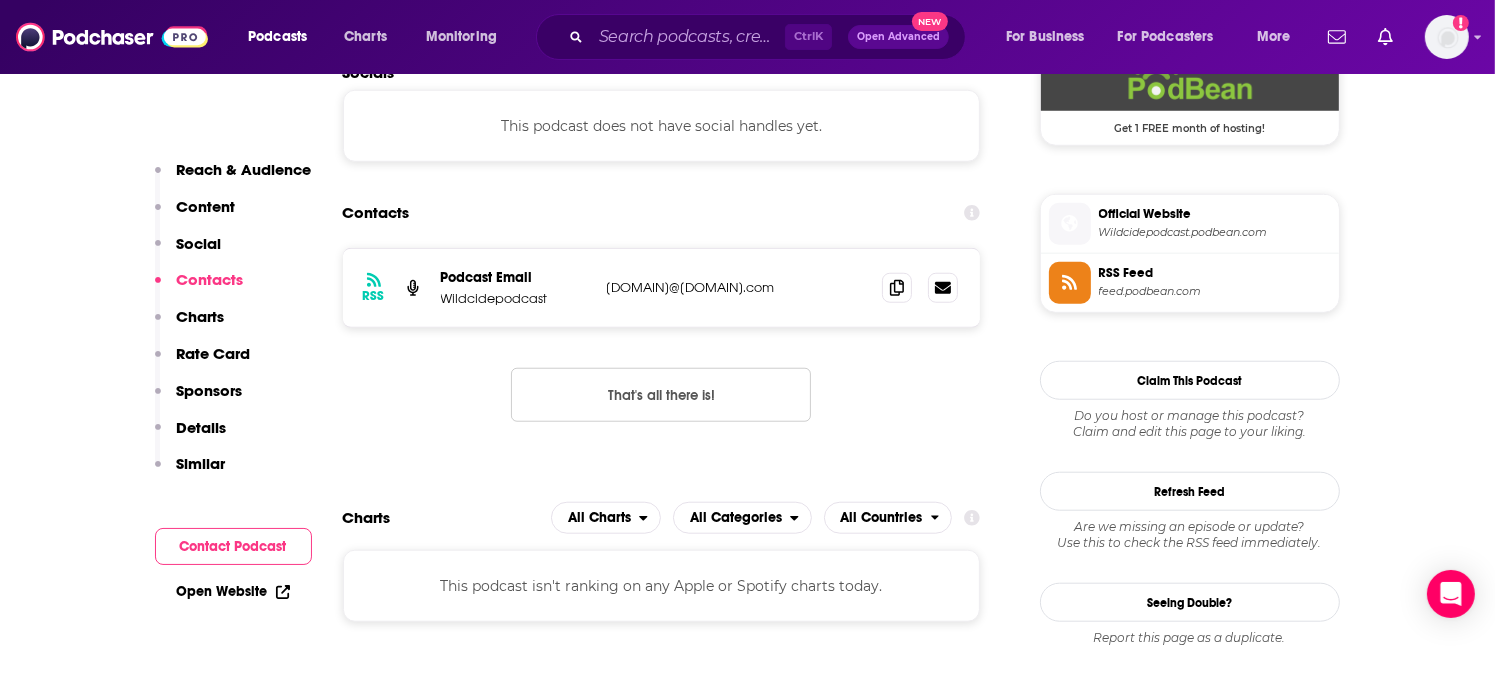 scroll, scrollTop: 1700, scrollLeft: 0, axis: vertical 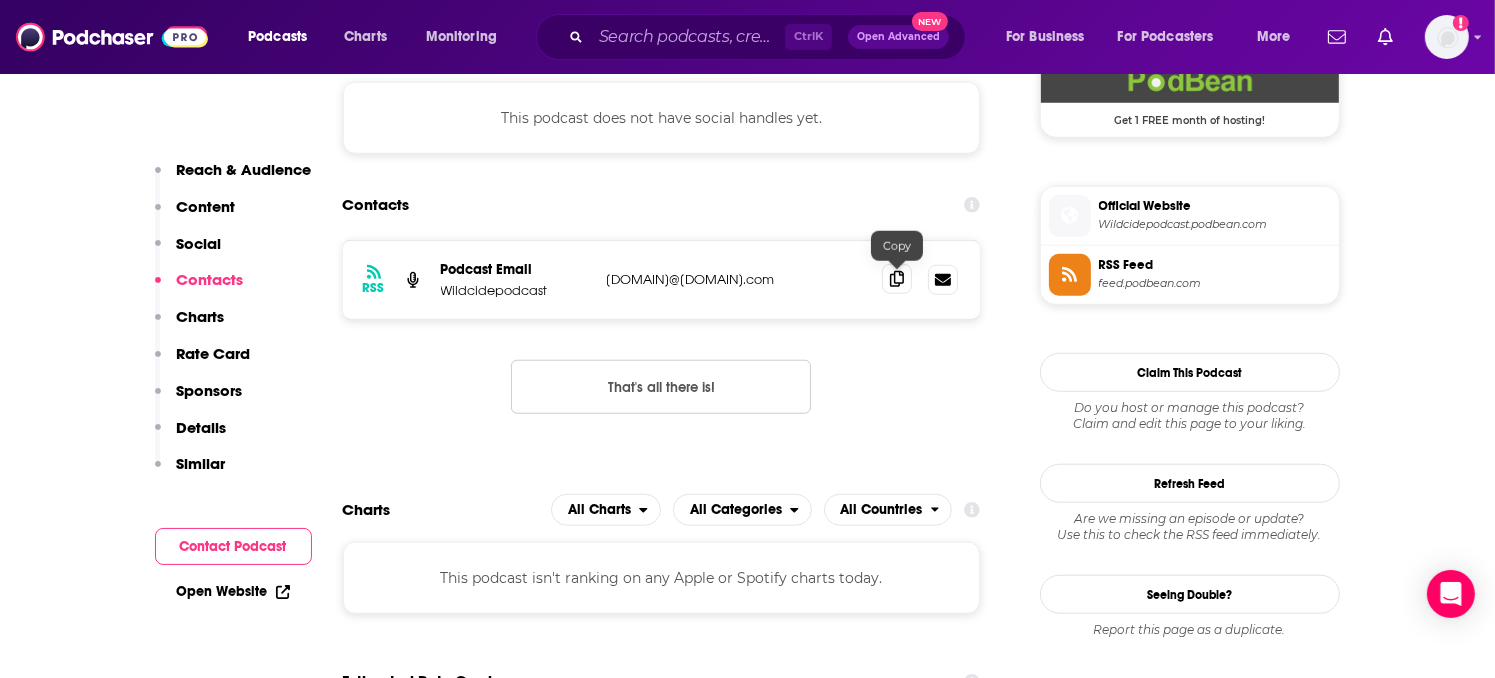 click 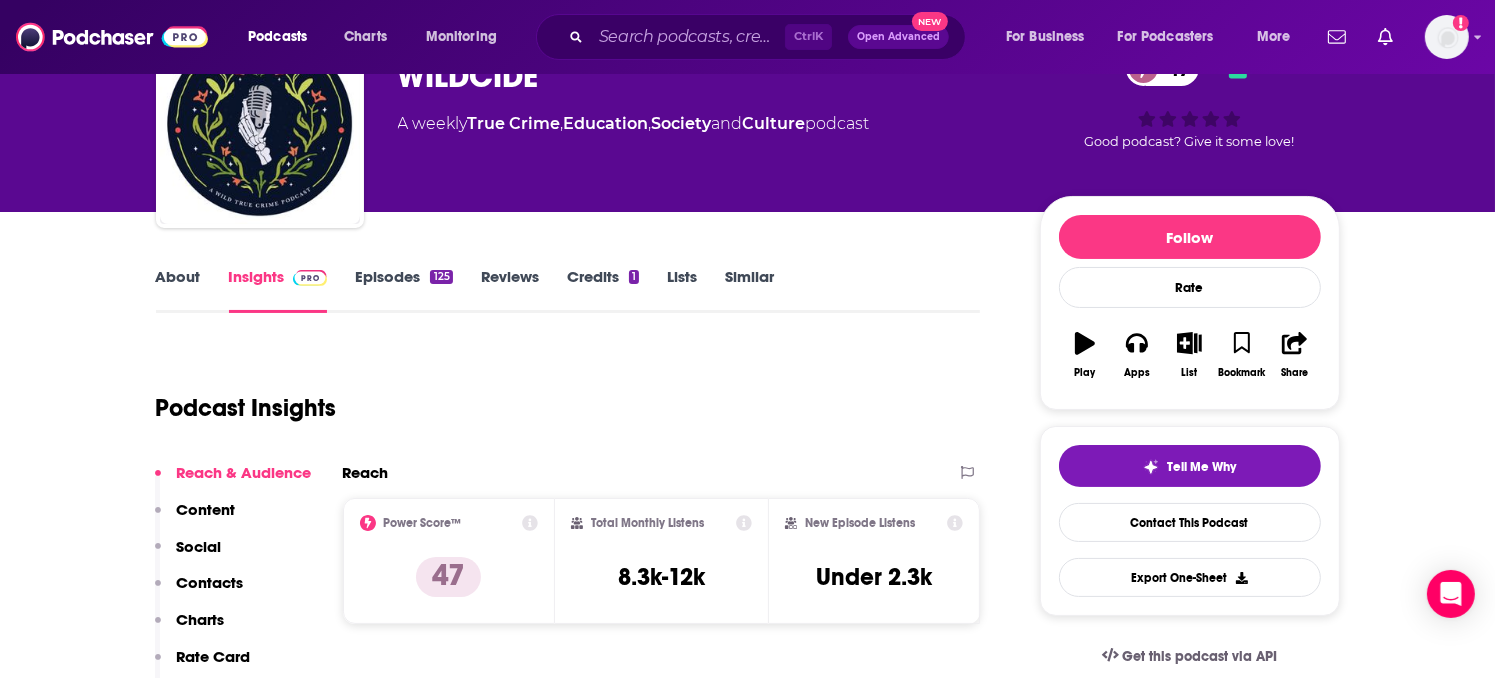 scroll, scrollTop: 0, scrollLeft: 0, axis: both 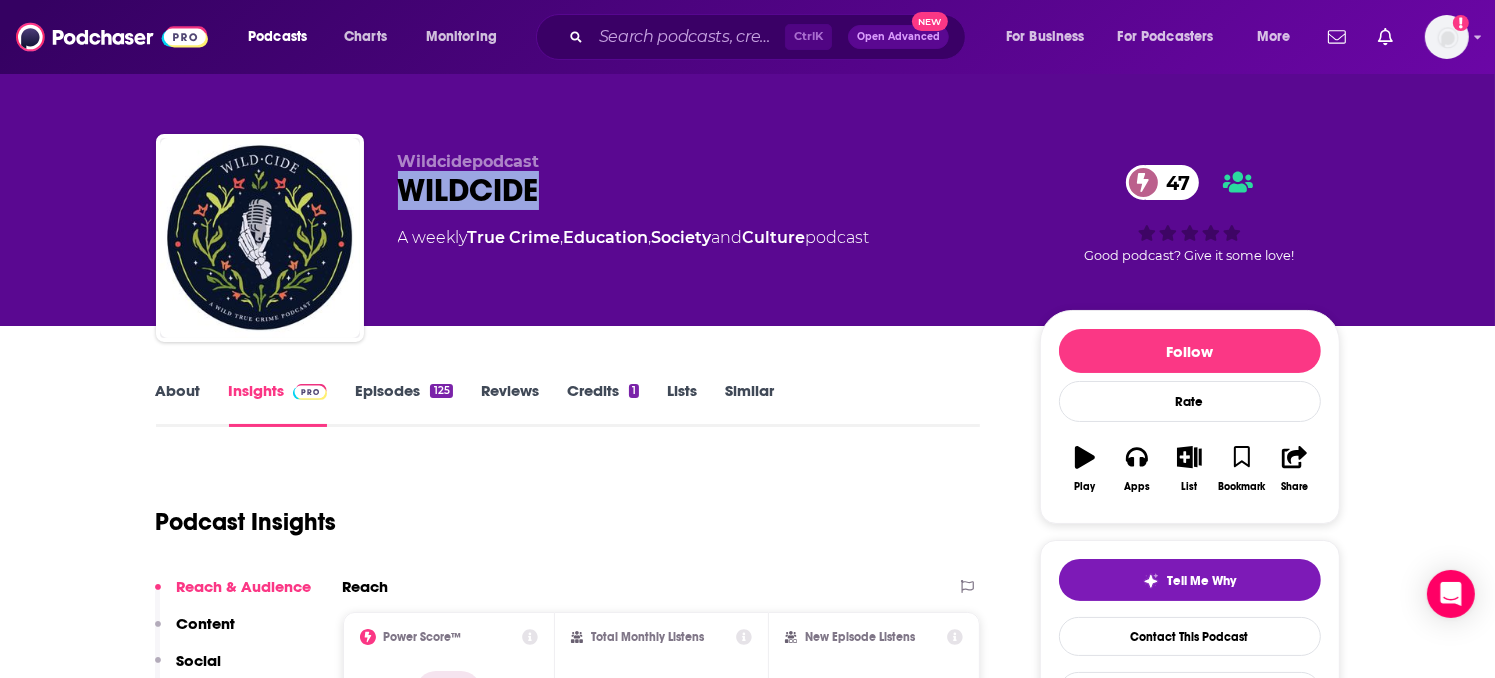 drag, startPoint x: 556, startPoint y: 185, endPoint x: 392, endPoint y: 193, distance: 164.195 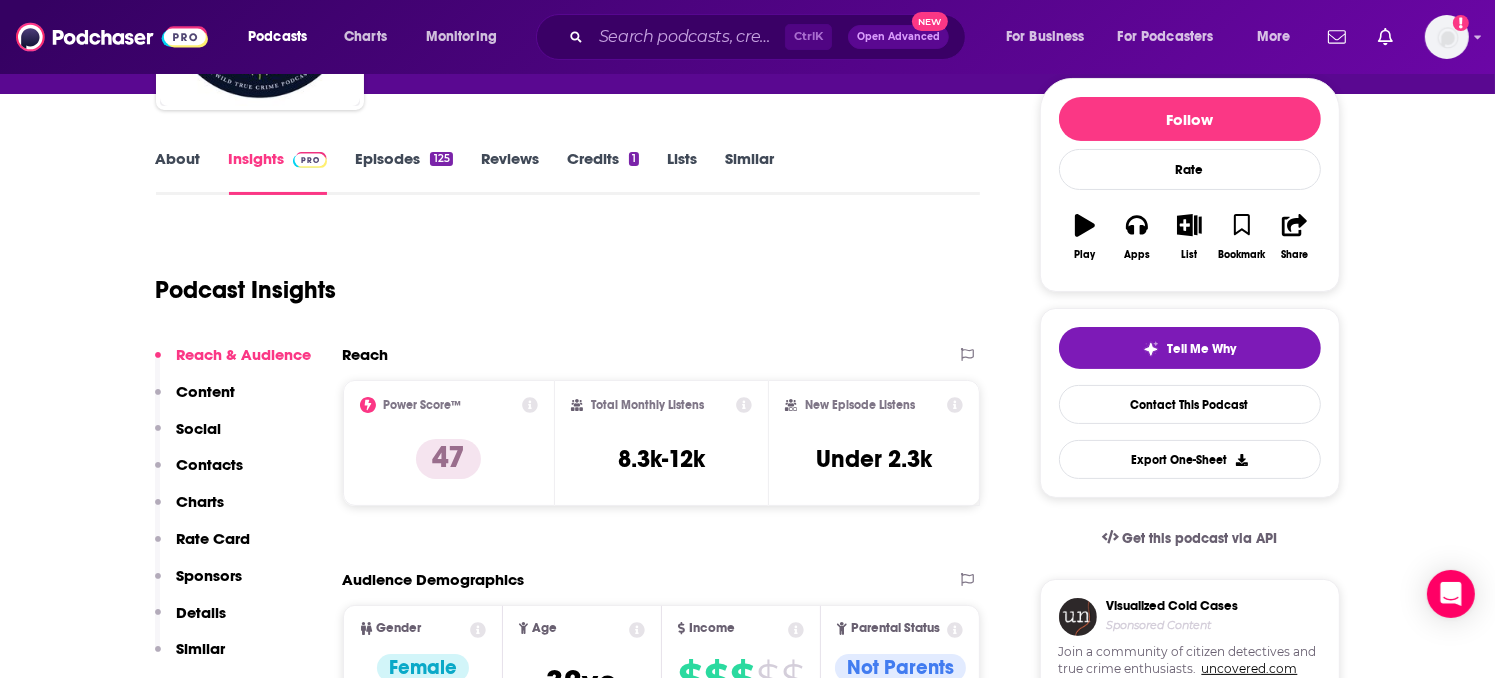 scroll, scrollTop: 0, scrollLeft: 0, axis: both 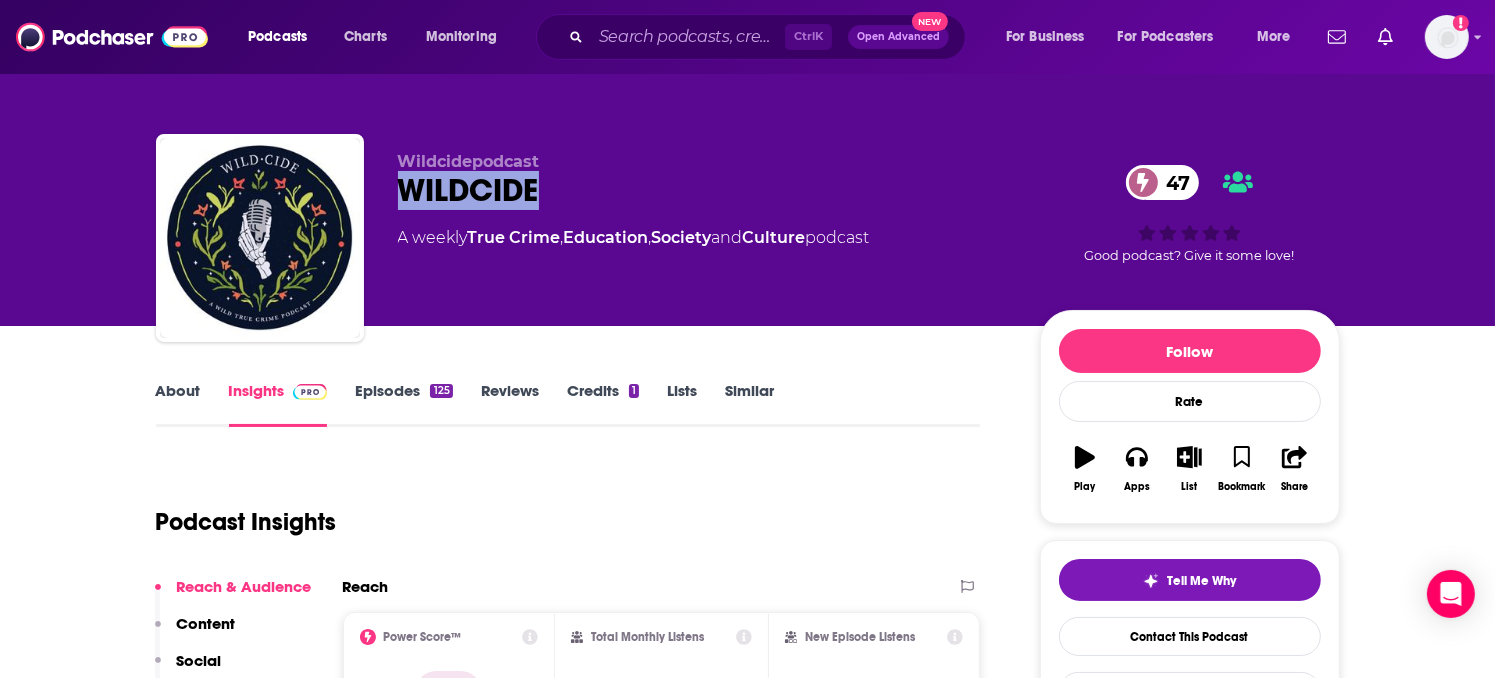 click on "About" at bounding box center [178, 404] 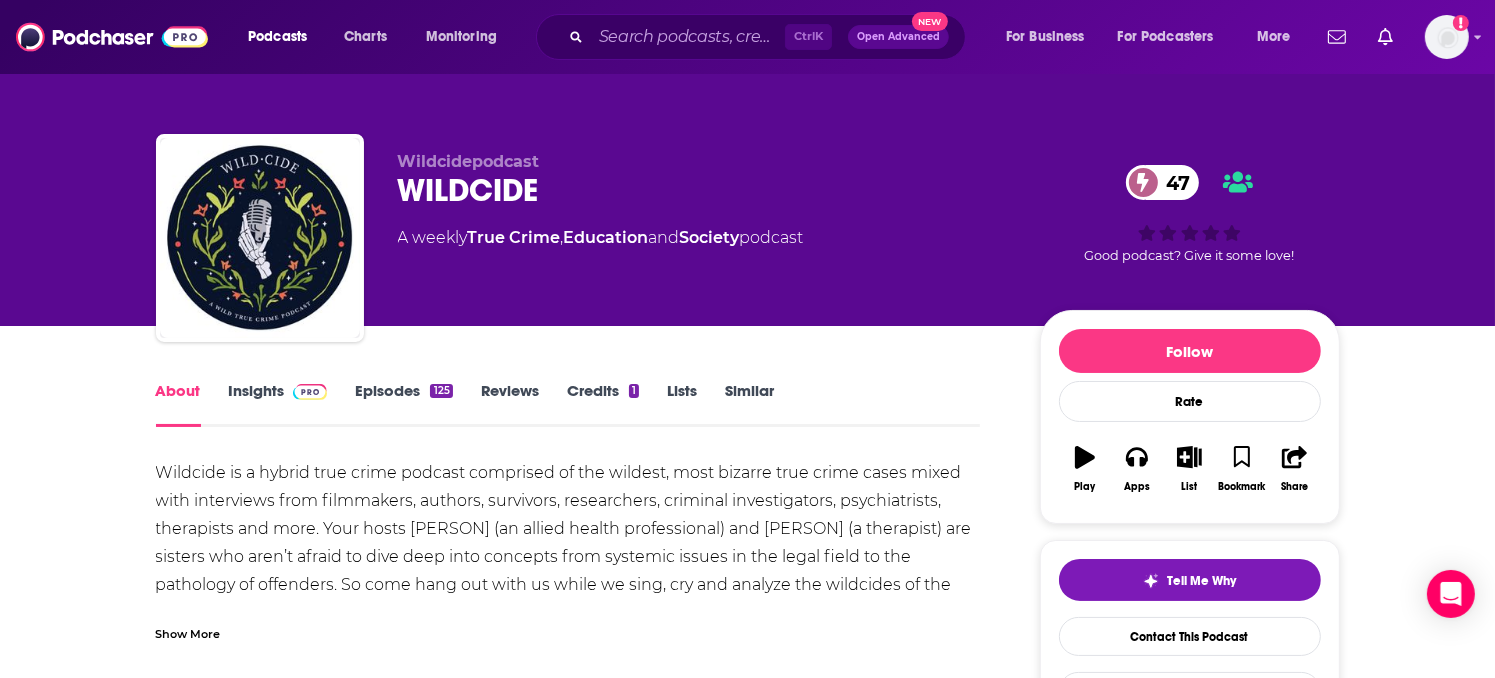 click on "Wildcide is a hybrid true crime podcast comprised of the wildest, most bizarre true crime cases mixed with interviews from filmmakers, authors, survivors, researchers, criminal investigators, psychiatrists, therapists and more. Your hosts [PERSON] (an allied health professional) and [PERSON] (a therapist) are sisters who aren’t afraid to dive deep into concepts from systemic issues in the legal field to the pathology of offenders. So come hang out with us while we sing, cry and analyze the wildcides of the world together. Welcome home, besties and baddies!" at bounding box center [568, 543] 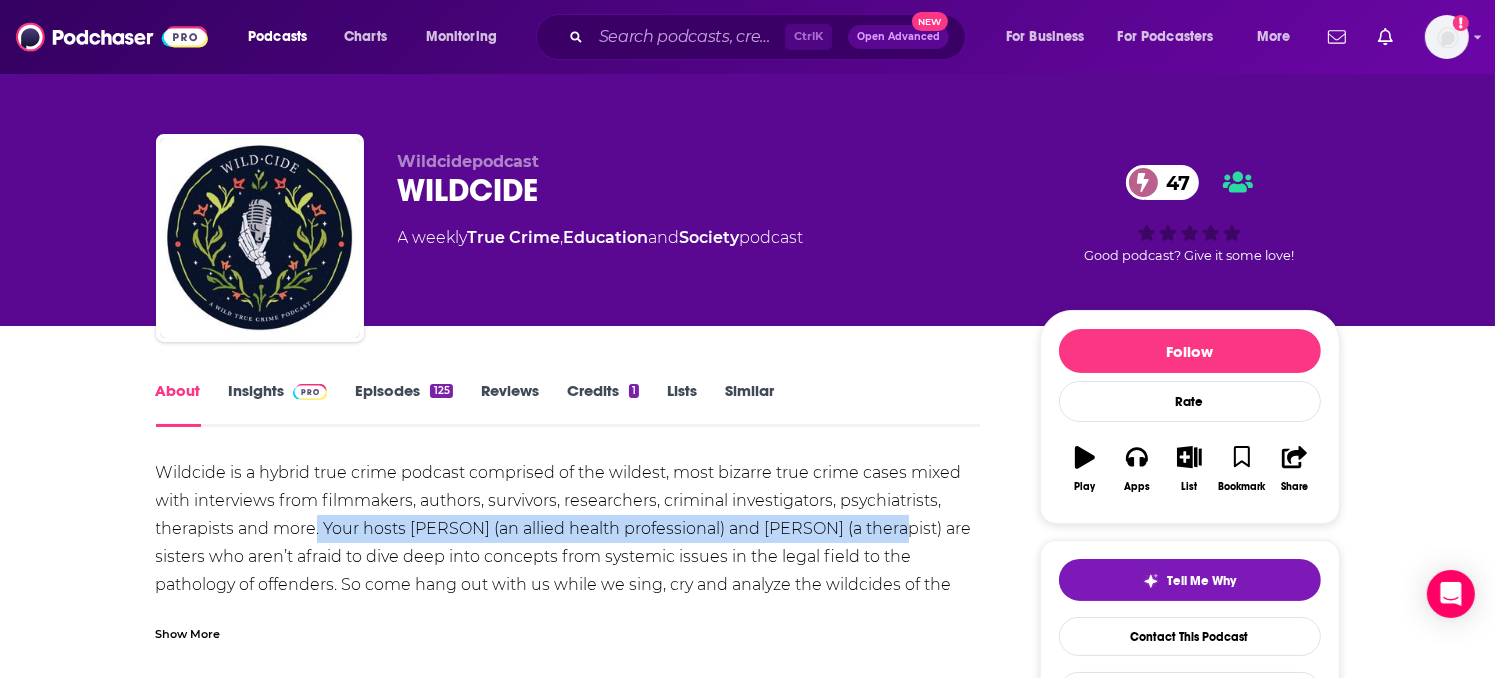drag, startPoint x: 317, startPoint y: 529, endPoint x: 876, endPoint y: 540, distance: 559.1082 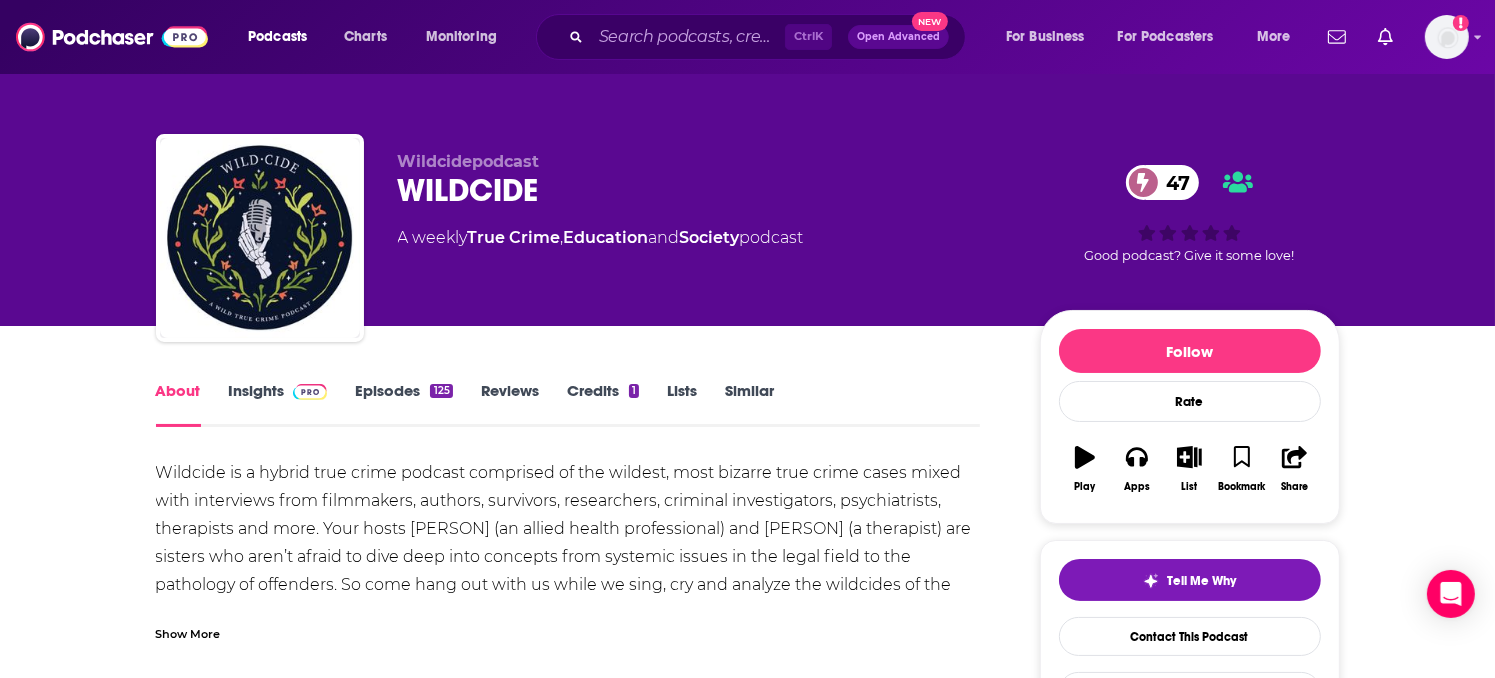 click on "Show More" at bounding box center (568, 626) 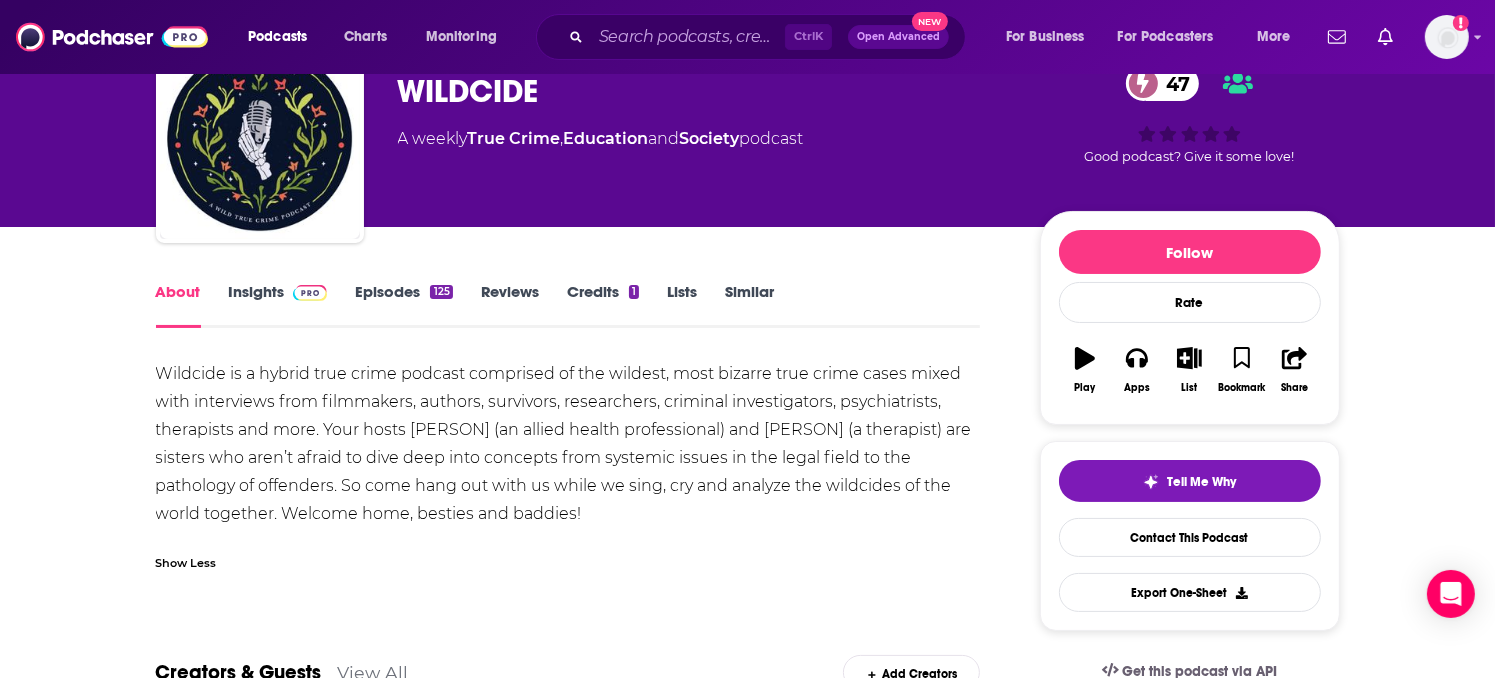 scroll, scrollTop: 100, scrollLeft: 0, axis: vertical 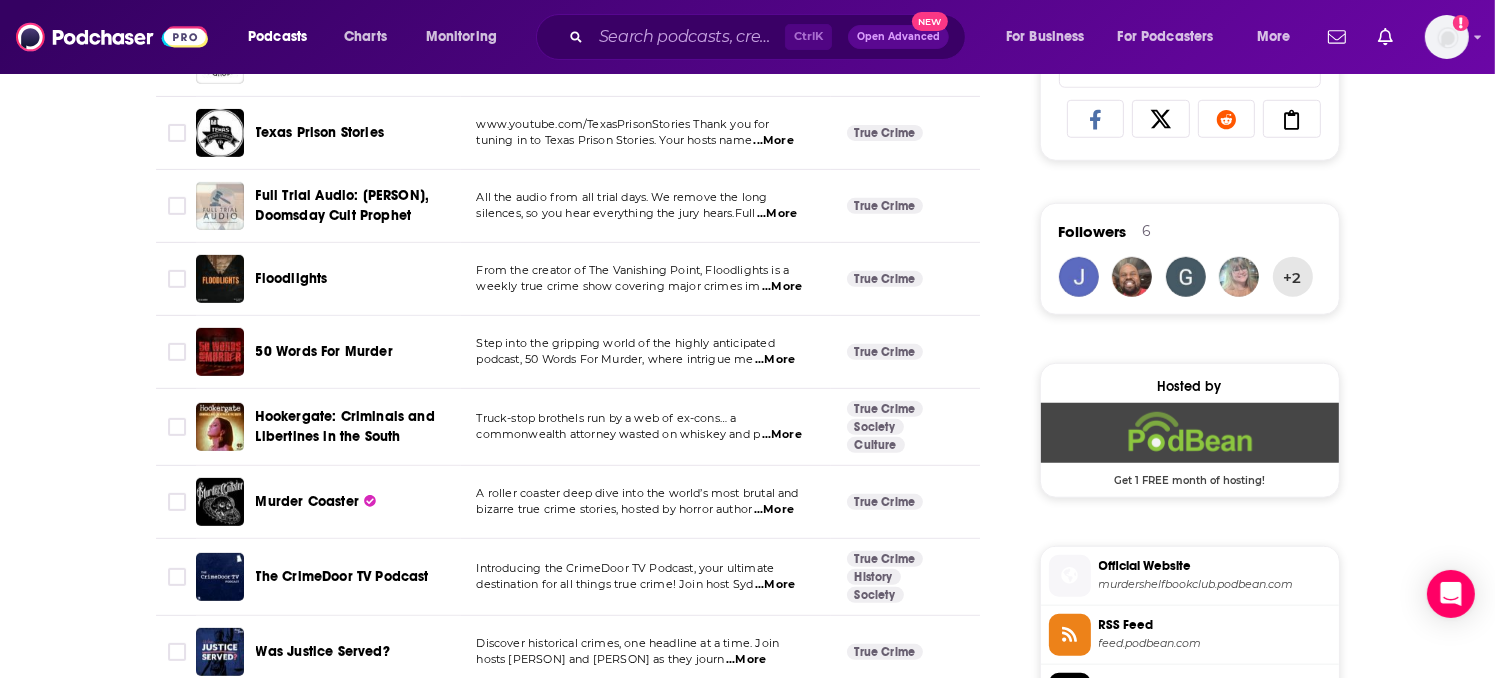 click on "...More" at bounding box center [782, 287] 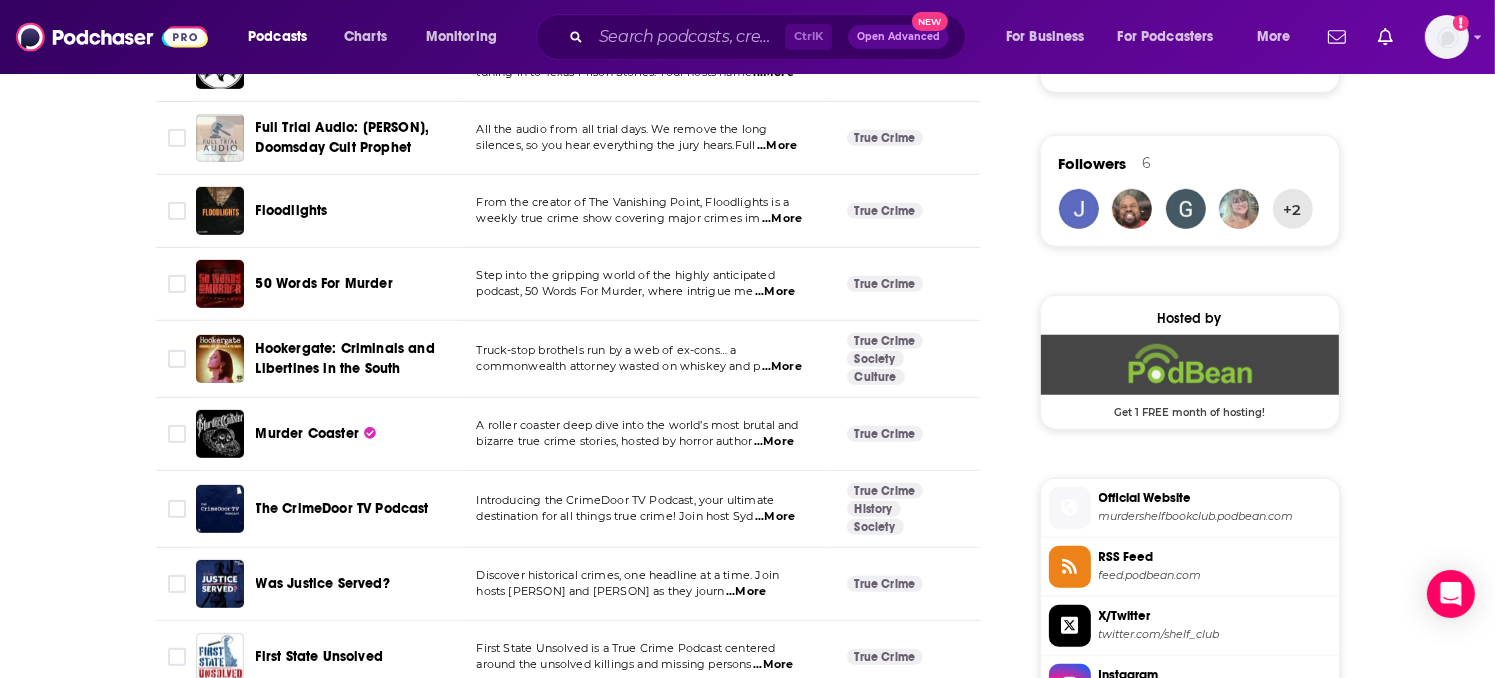 scroll, scrollTop: 1600, scrollLeft: 0, axis: vertical 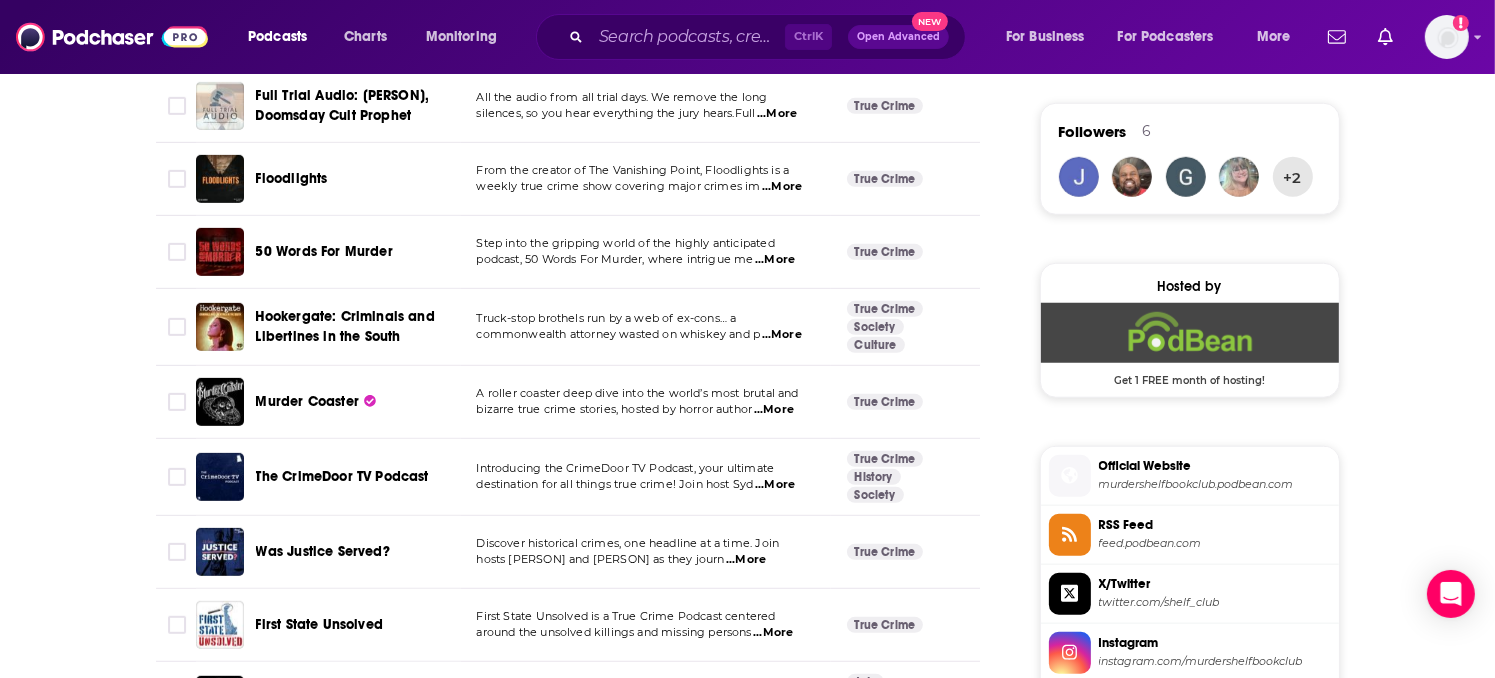 click on "...More" at bounding box center (775, 260) 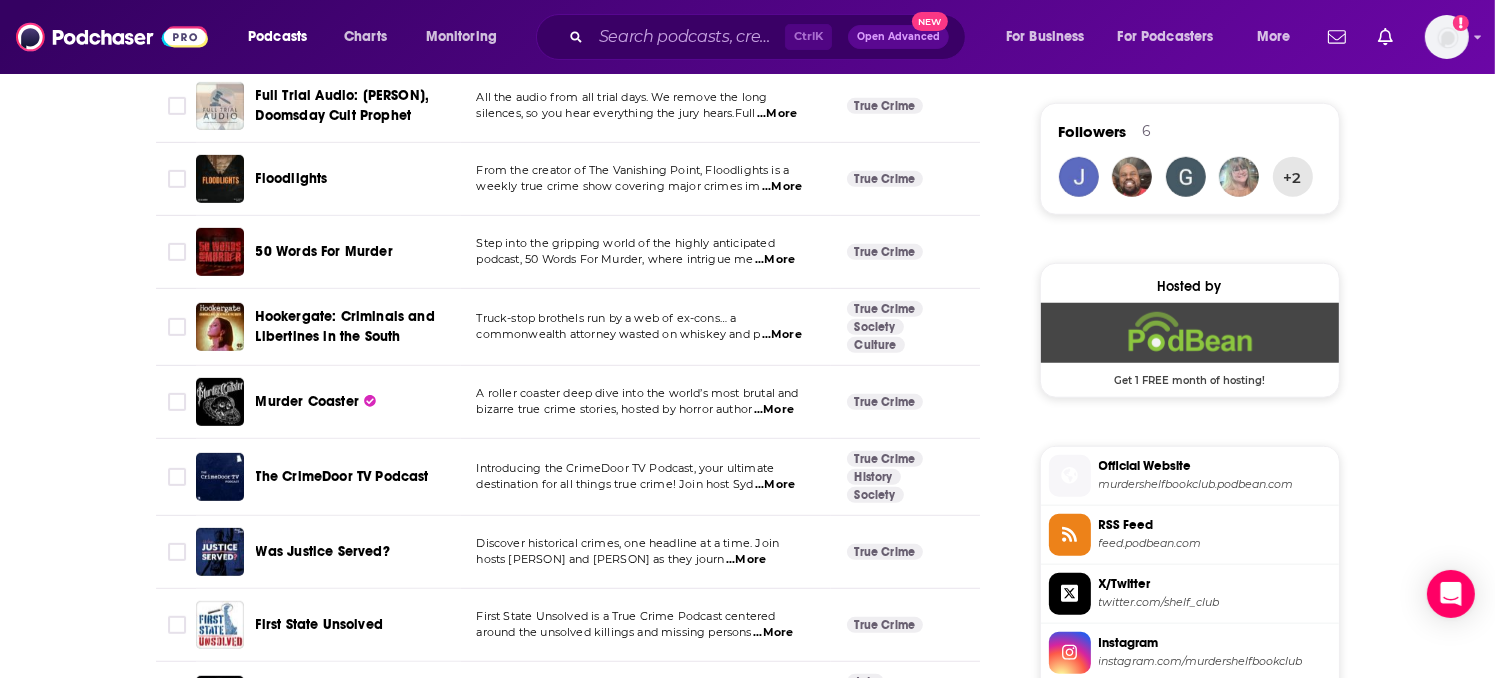 click on "Search Results for: murder shelf book club | Podchaser
About Insights Episodes 142 Reviews 2 Credits 1 Lists 1 Similar Podcasts like  Murder Shelf Book Club Podcast Explore similar podcast featuring your favorite guest interviews, hosted podcasts, and production roles. If you like  Murder Shelf Book Club Podcast  then you might like these  28 similar podcasts ! Relevancy Table Filters 1 Podcast Description Categories Reach (Monthly) Reach (Episode) Top Country WILDCIDE Wildcide is a hybrid true crime podcast comprised of the wildest, most bizarre true crime cases mixed with   ...More True Crime Education Society 47 8.3k-12k Under 2.3k   US Shane and Sally On July 4, 1988, 16-year-old Shane Stewart and 18-year-old Sally McNelly went out for the night in the West Te  ...More True Crime 40 2.5k-4.5k __   US Lovløse Brødre I kølvandet på 2. verdenskrig ændrede den kriminelle underverden sig (til det værre), og et utal af lovløs  ...More True Crime 29 Under 1.2k Under 1.9k   US The Trial of Lucy Letby: The Inquiry  ...More True Crime 57 50k-75k 3.7k-5.7k   GB" at bounding box center [747, 118] 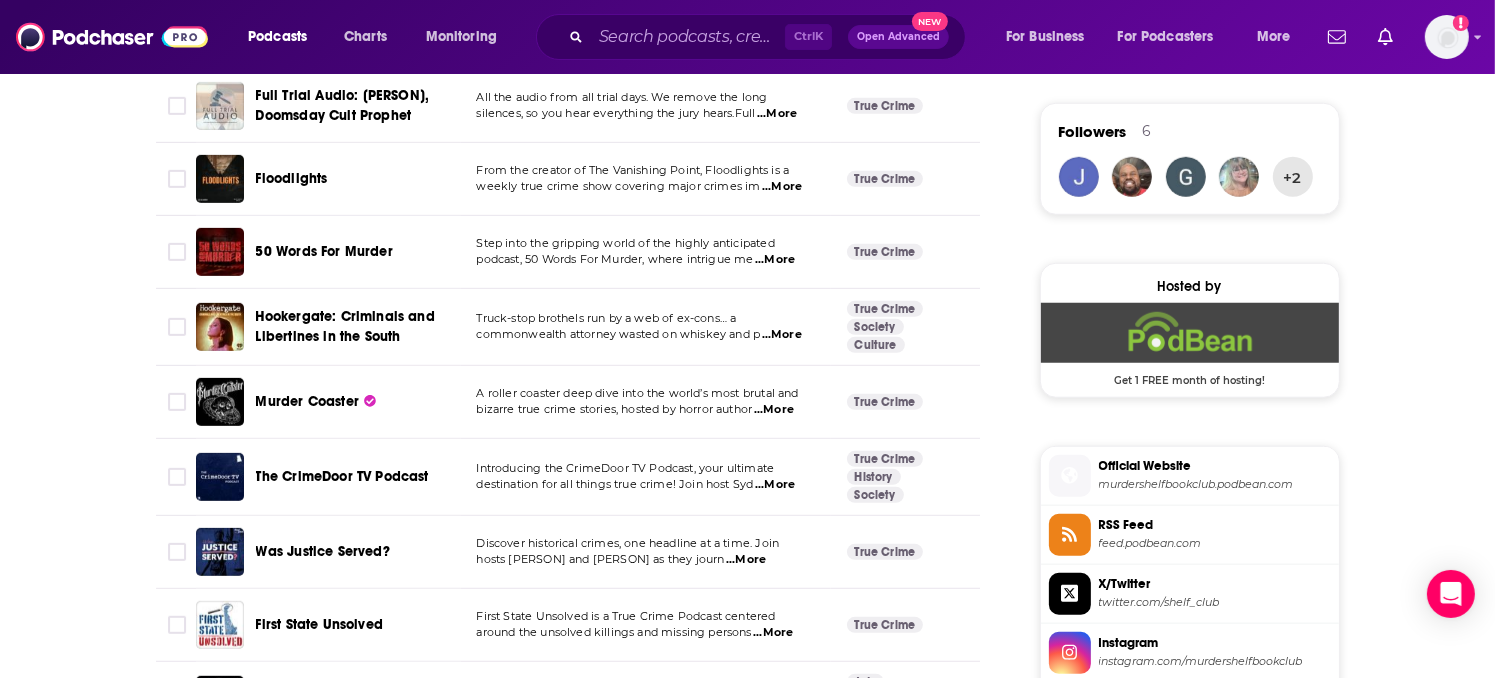 click on "...More" at bounding box center [774, 410] 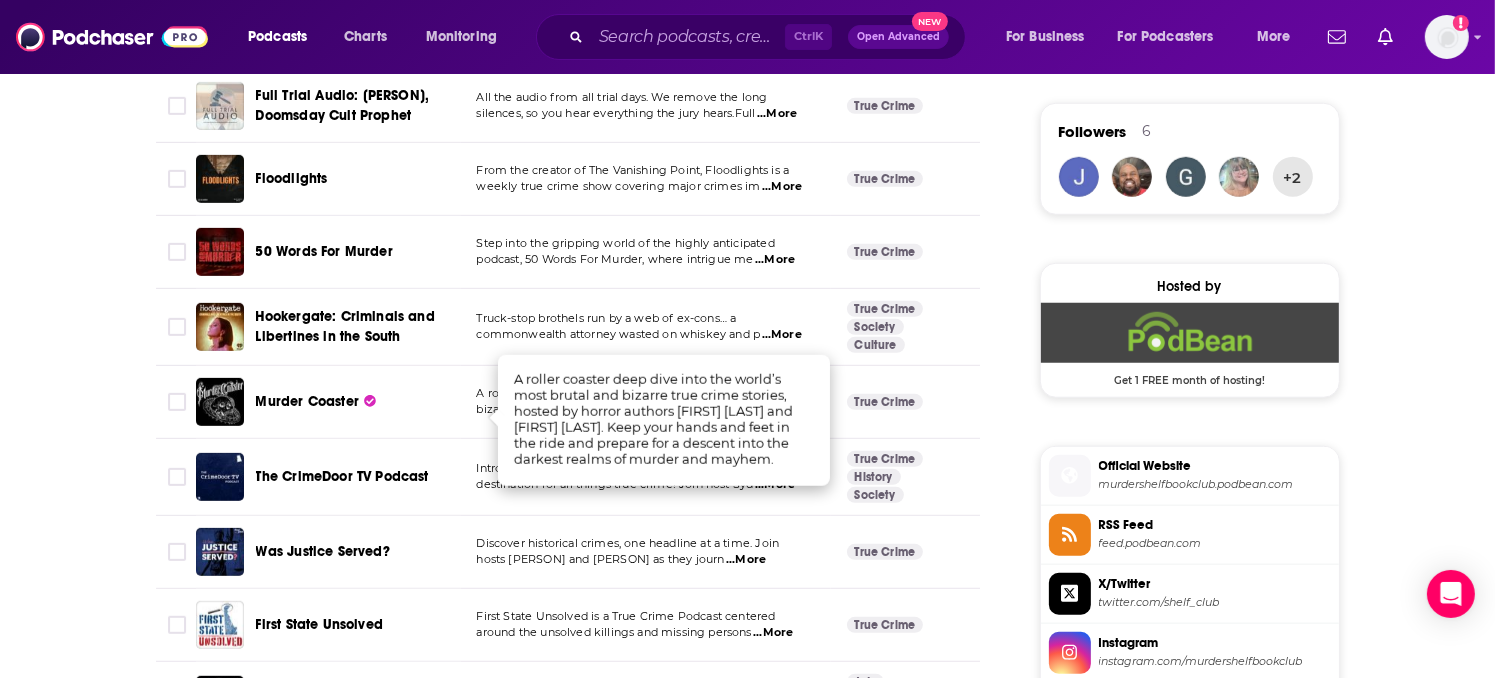 click on "A roller coaster deep dive into the world’s most brutal and bizarre true crime stories, hosted by horror author  ...More" at bounding box center [646, 402] 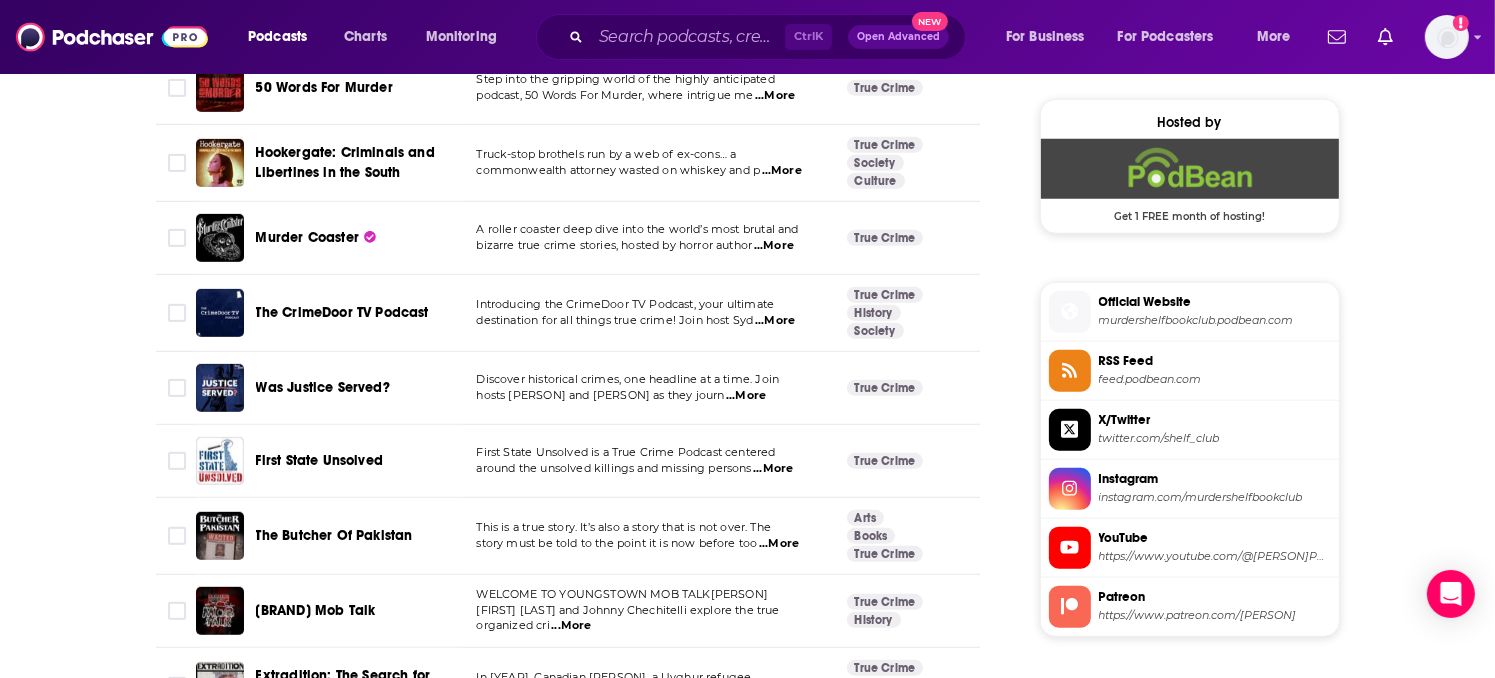 scroll, scrollTop: 1800, scrollLeft: 0, axis: vertical 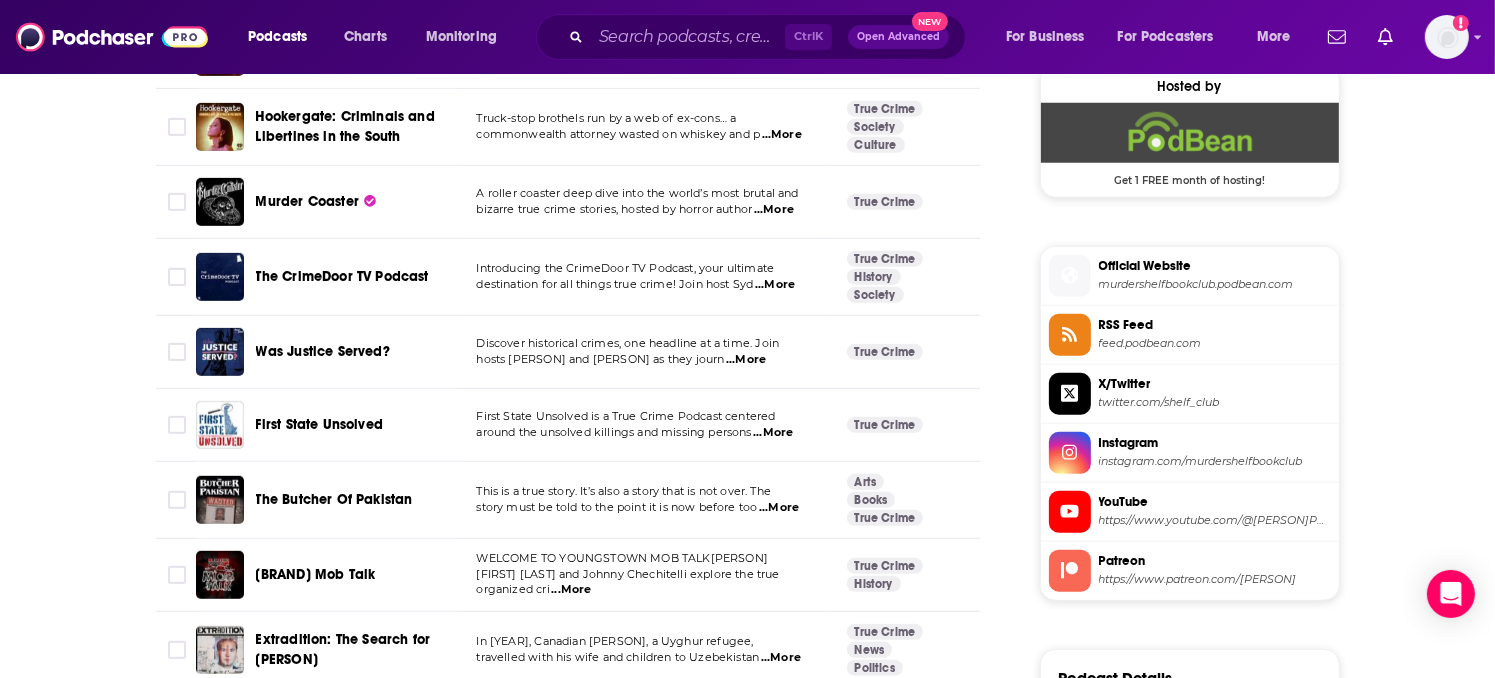 click on "...More" at bounding box center (775, 285) 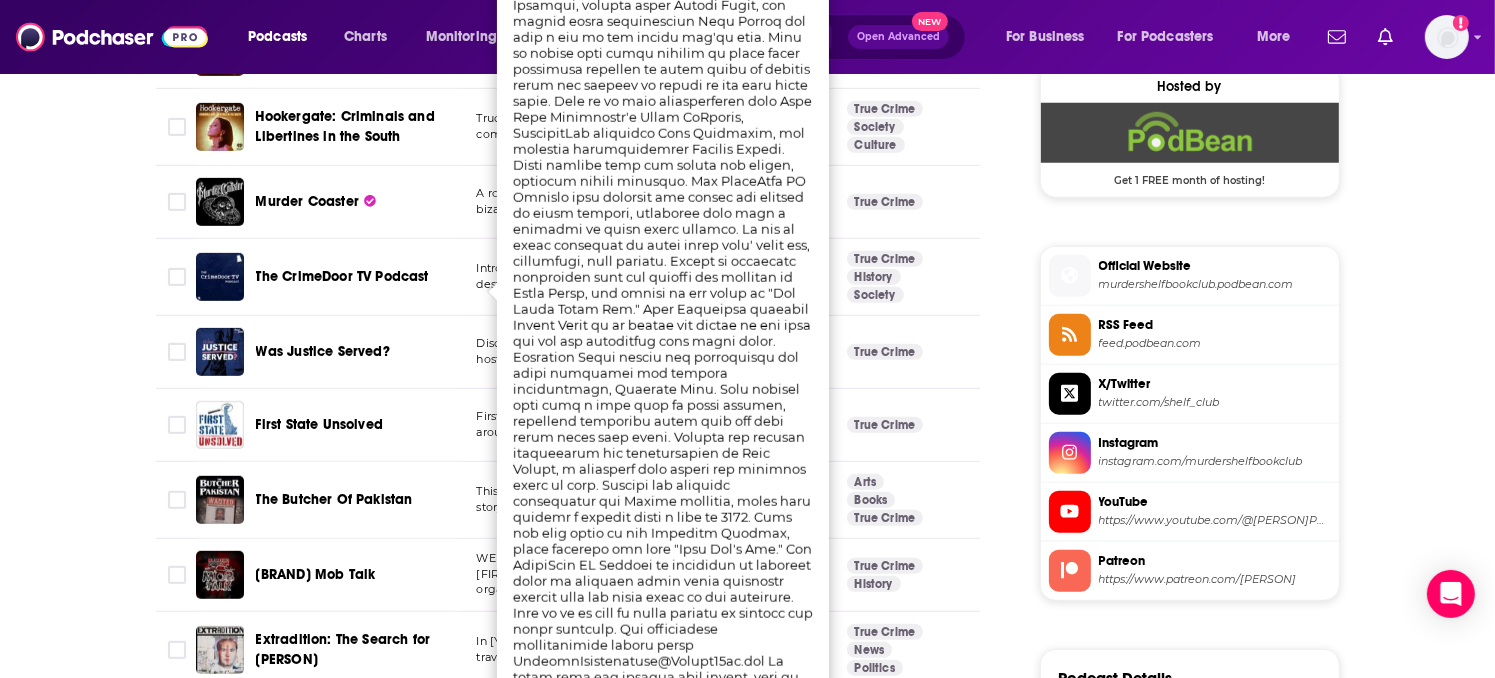 click on "The CrimeDoor TV Podcast" at bounding box center [342, 276] 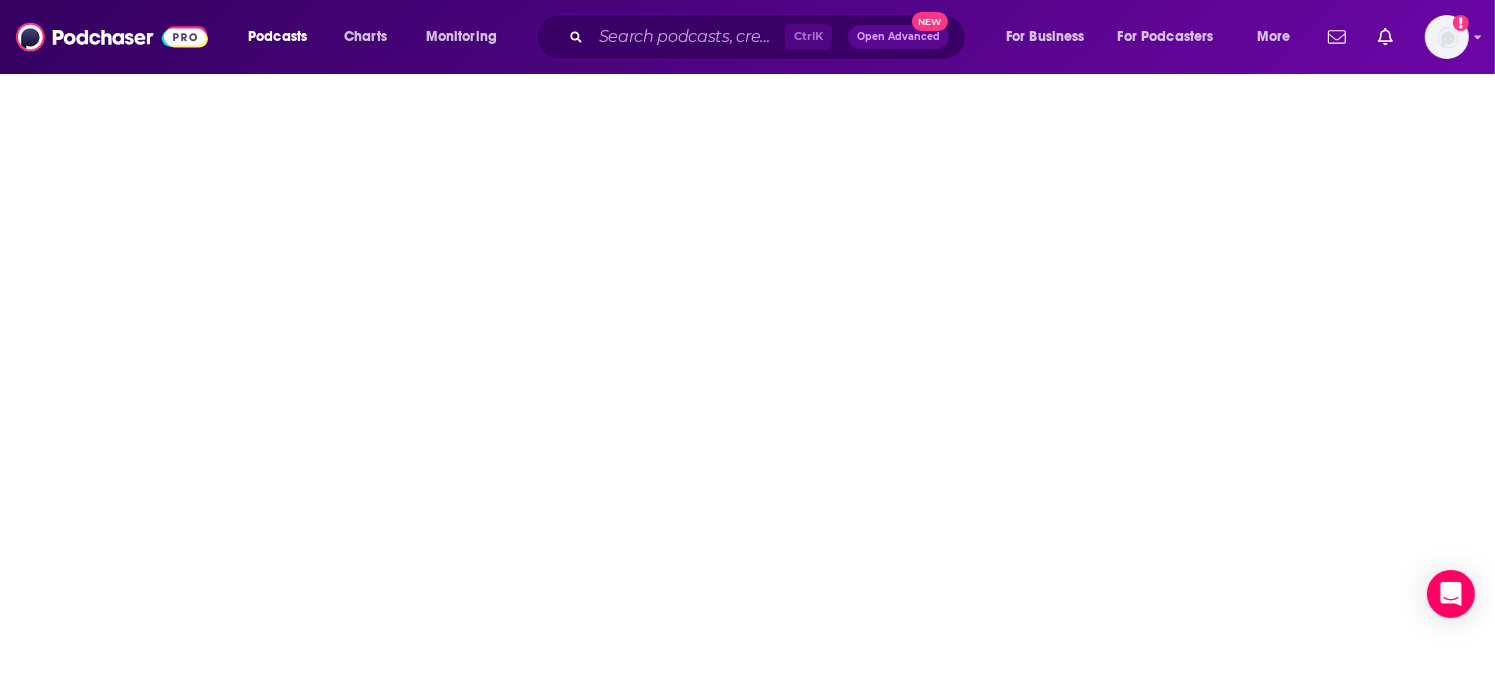 scroll, scrollTop: 0, scrollLeft: 0, axis: both 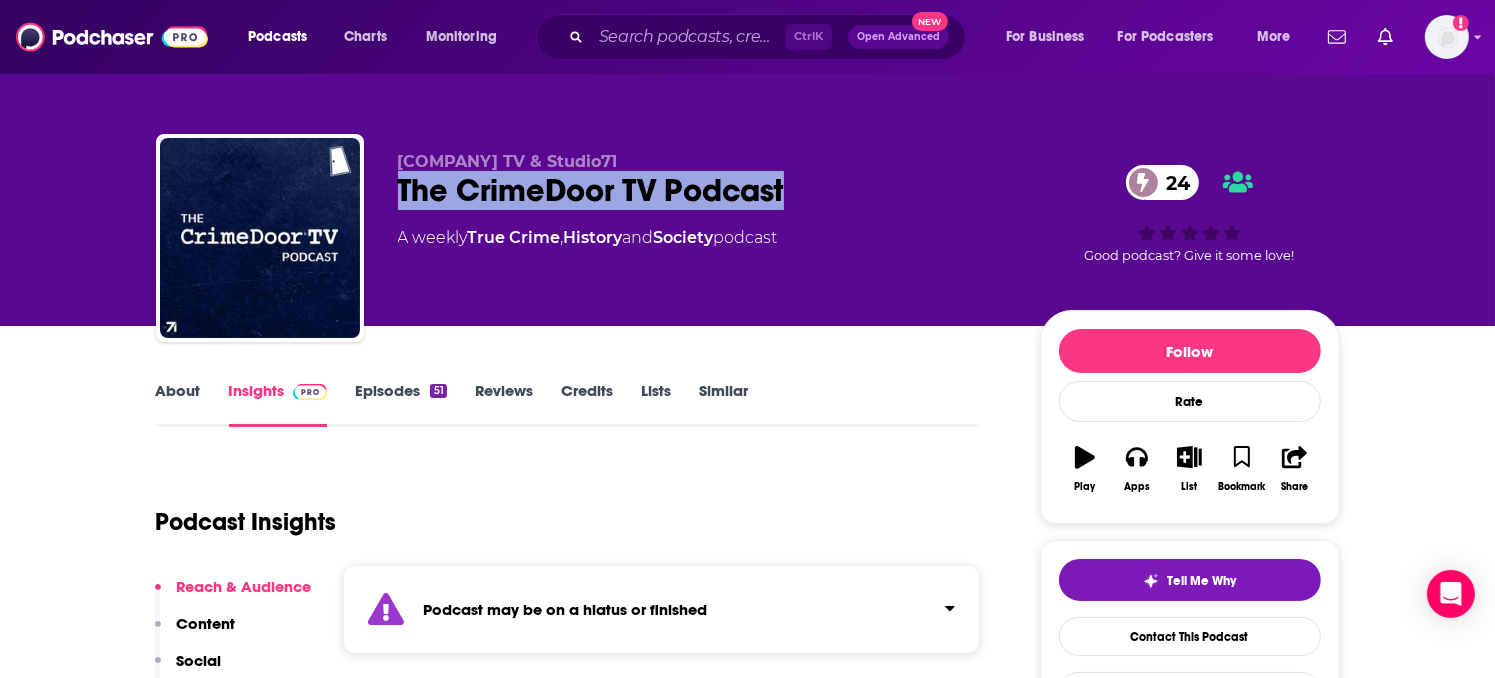 drag, startPoint x: 679, startPoint y: 187, endPoint x: 396, endPoint y: 201, distance: 283.34607 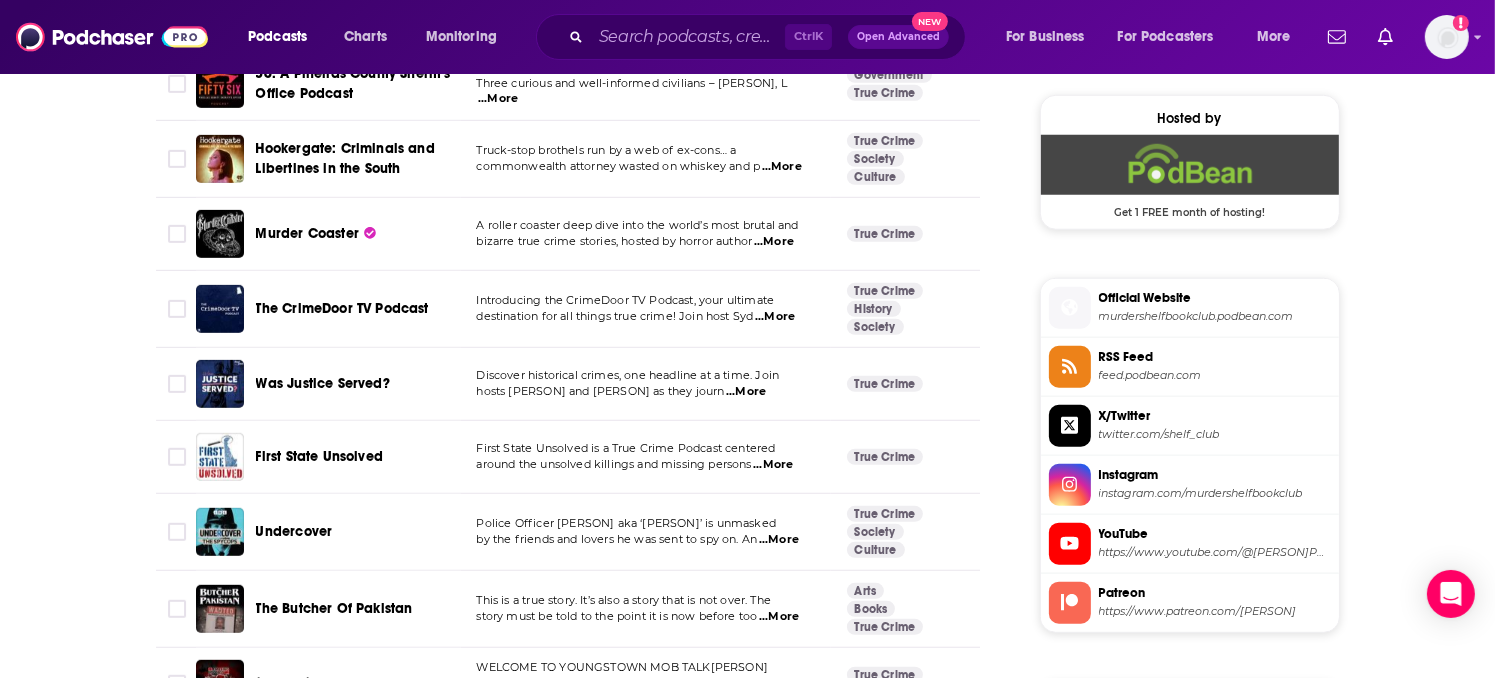 scroll, scrollTop: 1800, scrollLeft: 0, axis: vertical 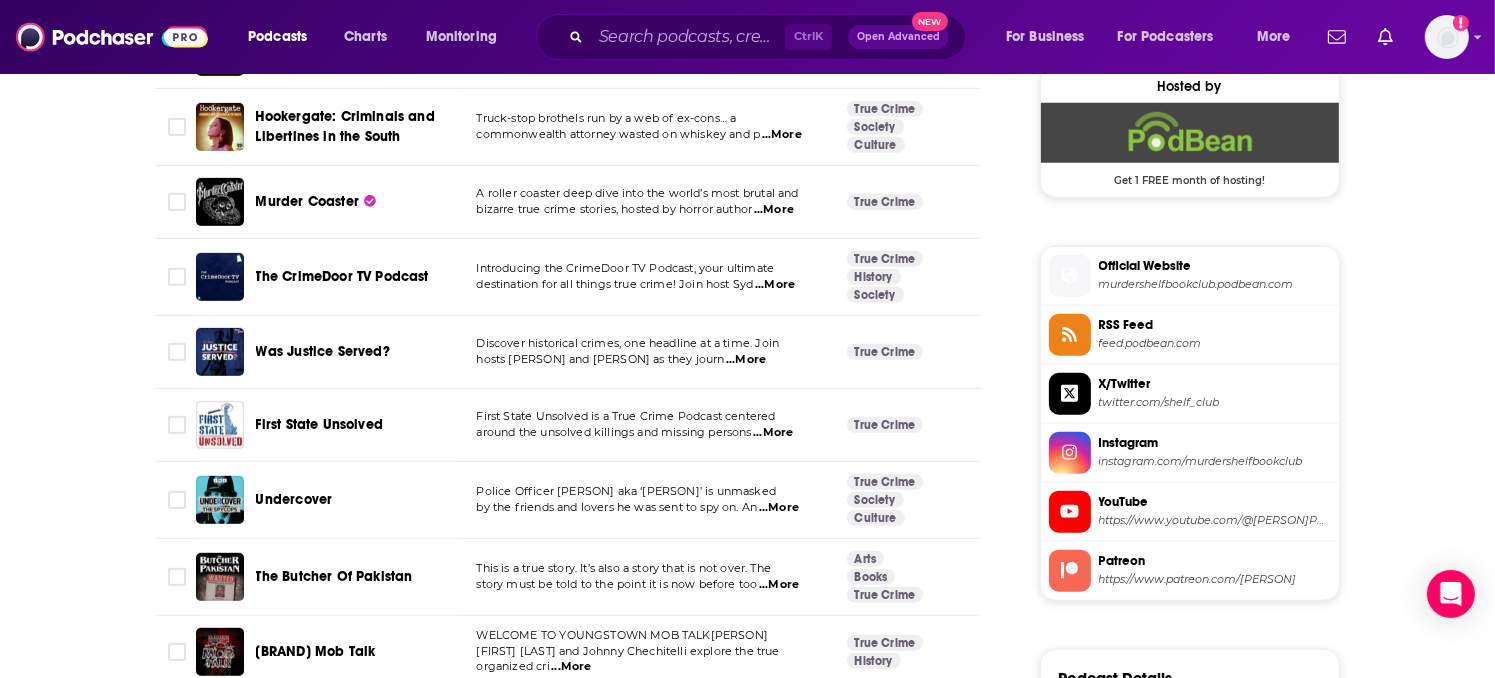 click on "...More" at bounding box center [746, 360] 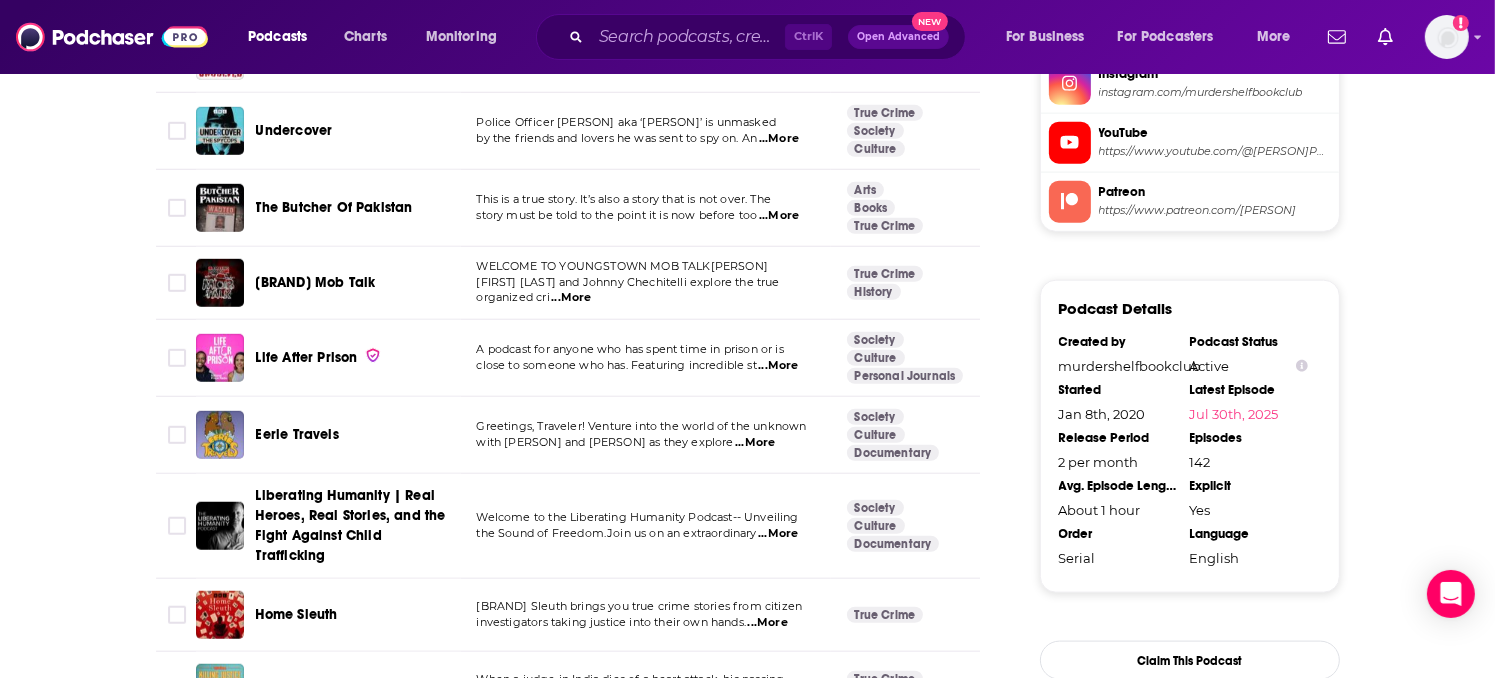 scroll, scrollTop: 2430, scrollLeft: 0, axis: vertical 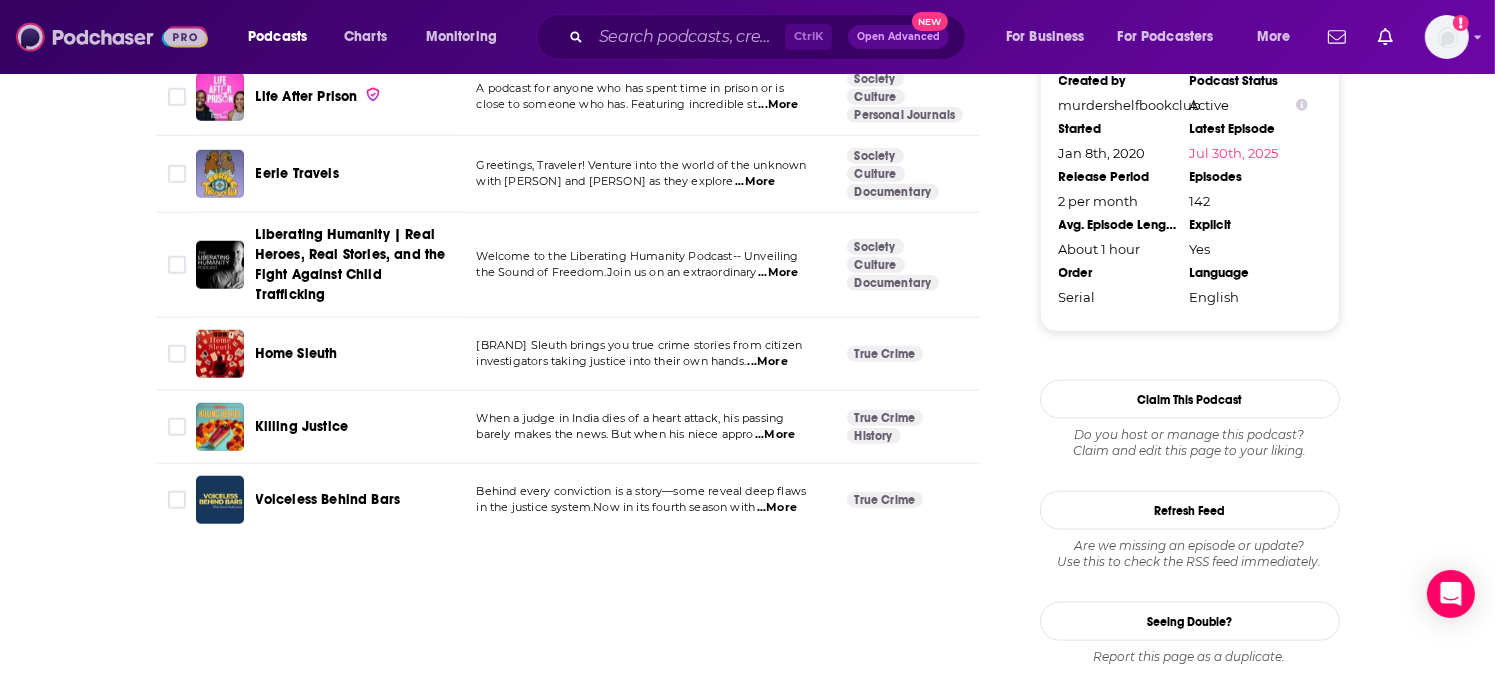 click at bounding box center [112, 37] 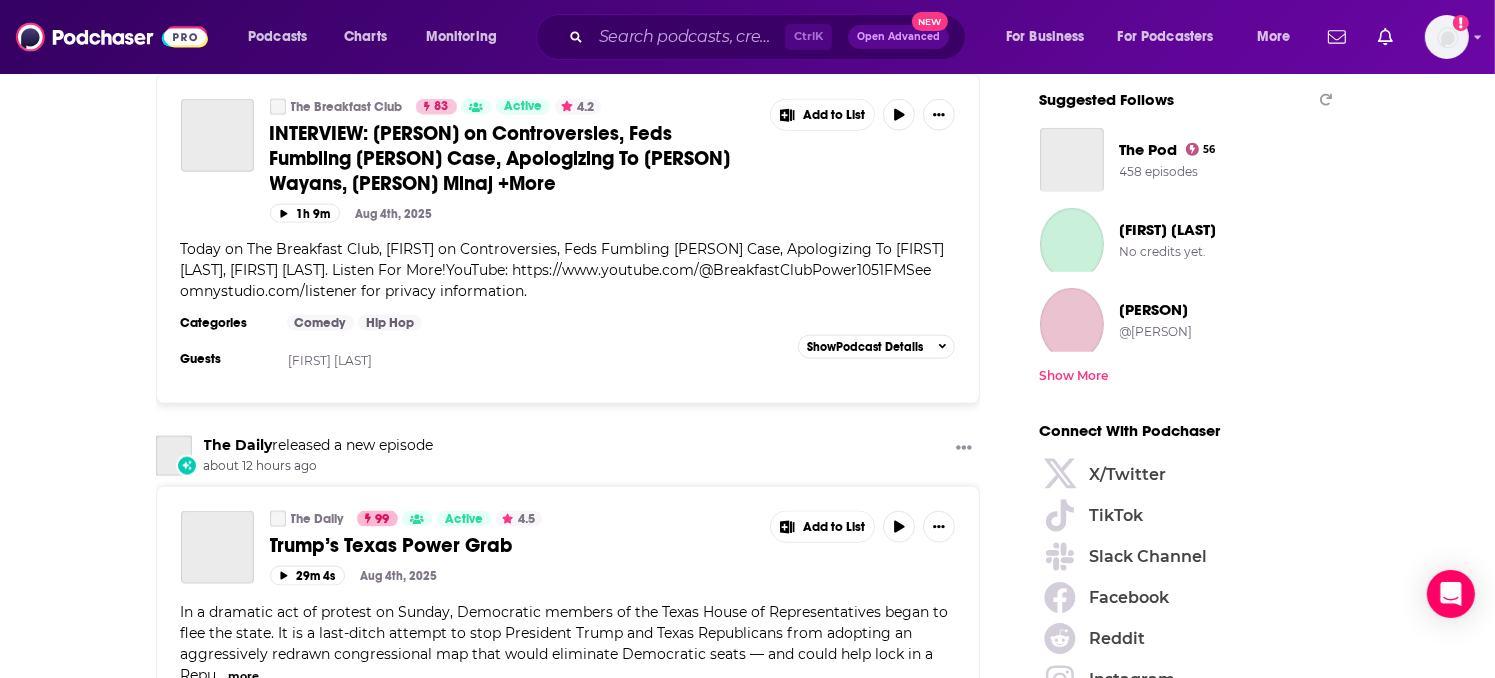 scroll, scrollTop: 0, scrollLeft: 0, axis: both 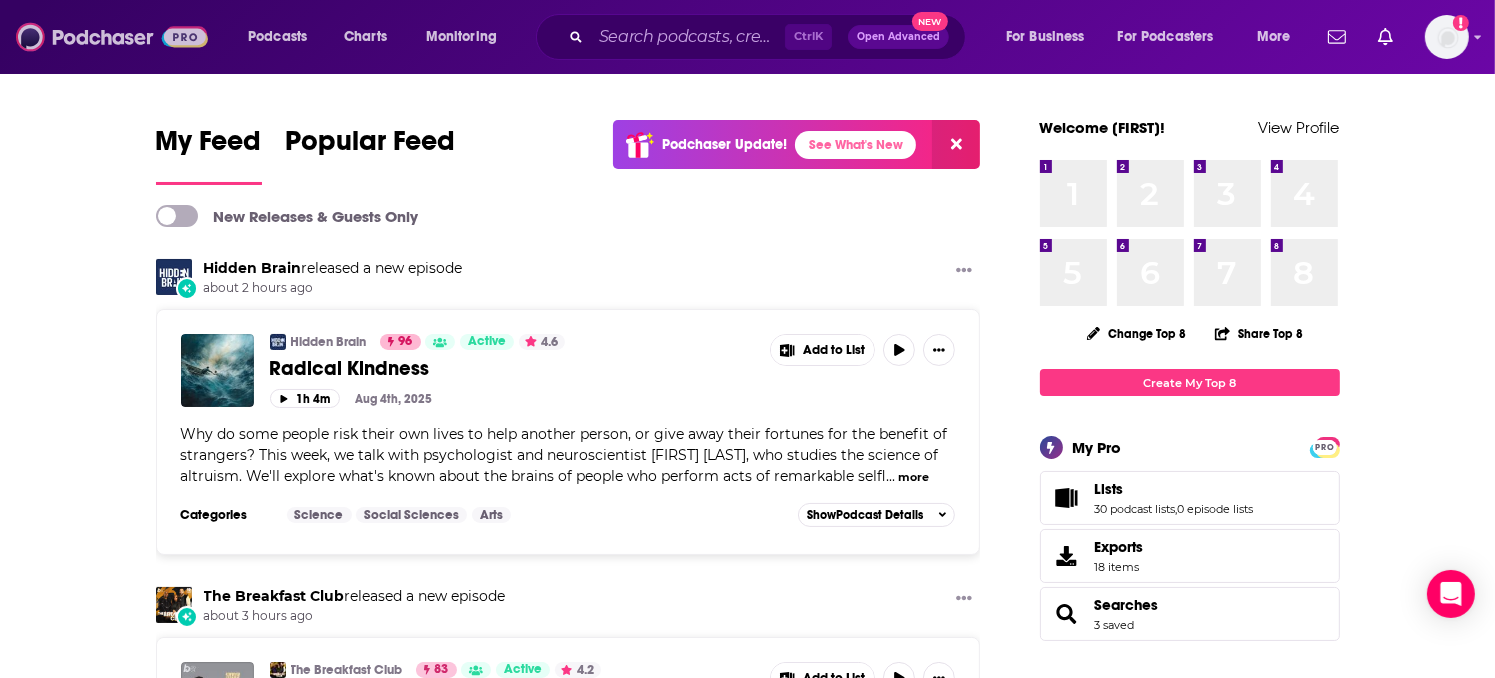 click at bounding box center [112, 37] 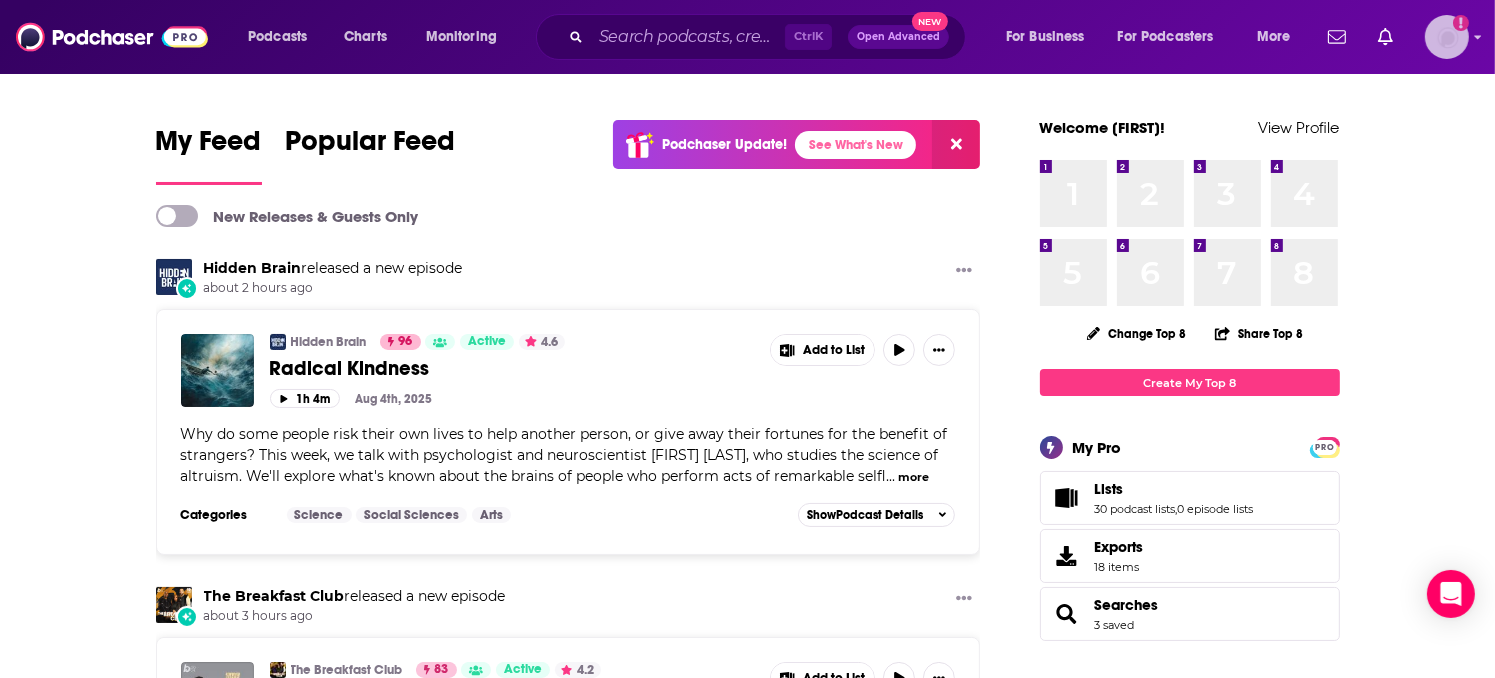 click at bounding box center (1447, 37) 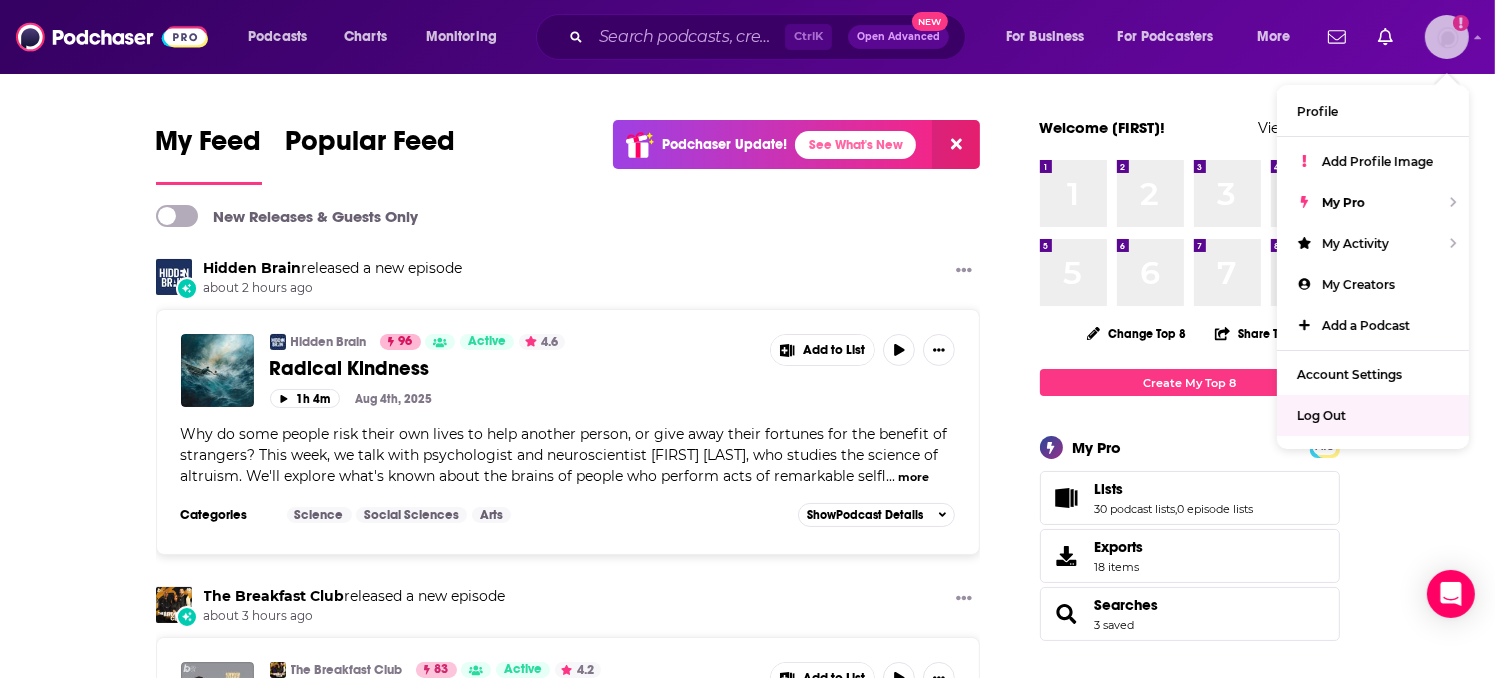 click on "Log Out" at bounding box center [1321, 415] 